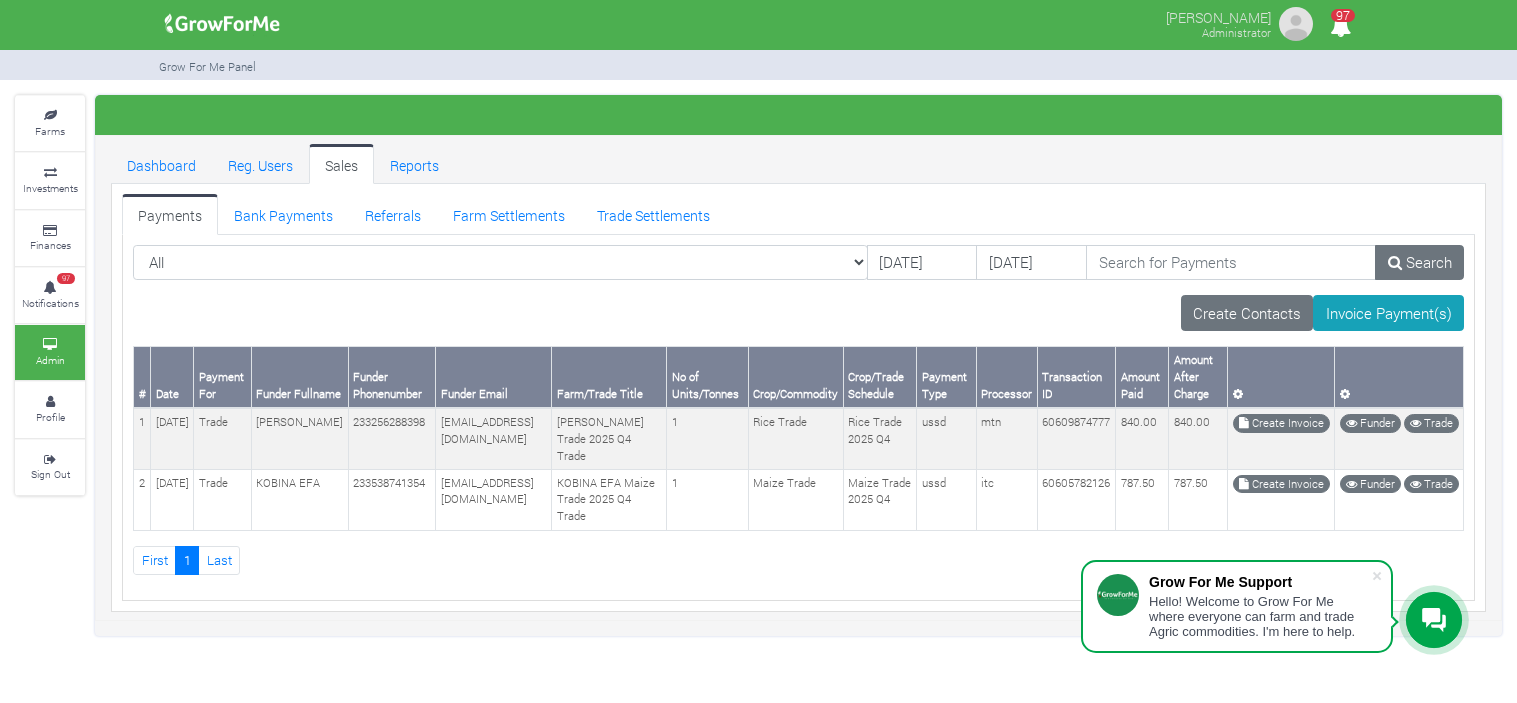 scroll, scrollTop: 0, scrollLeft: 0, axis: both 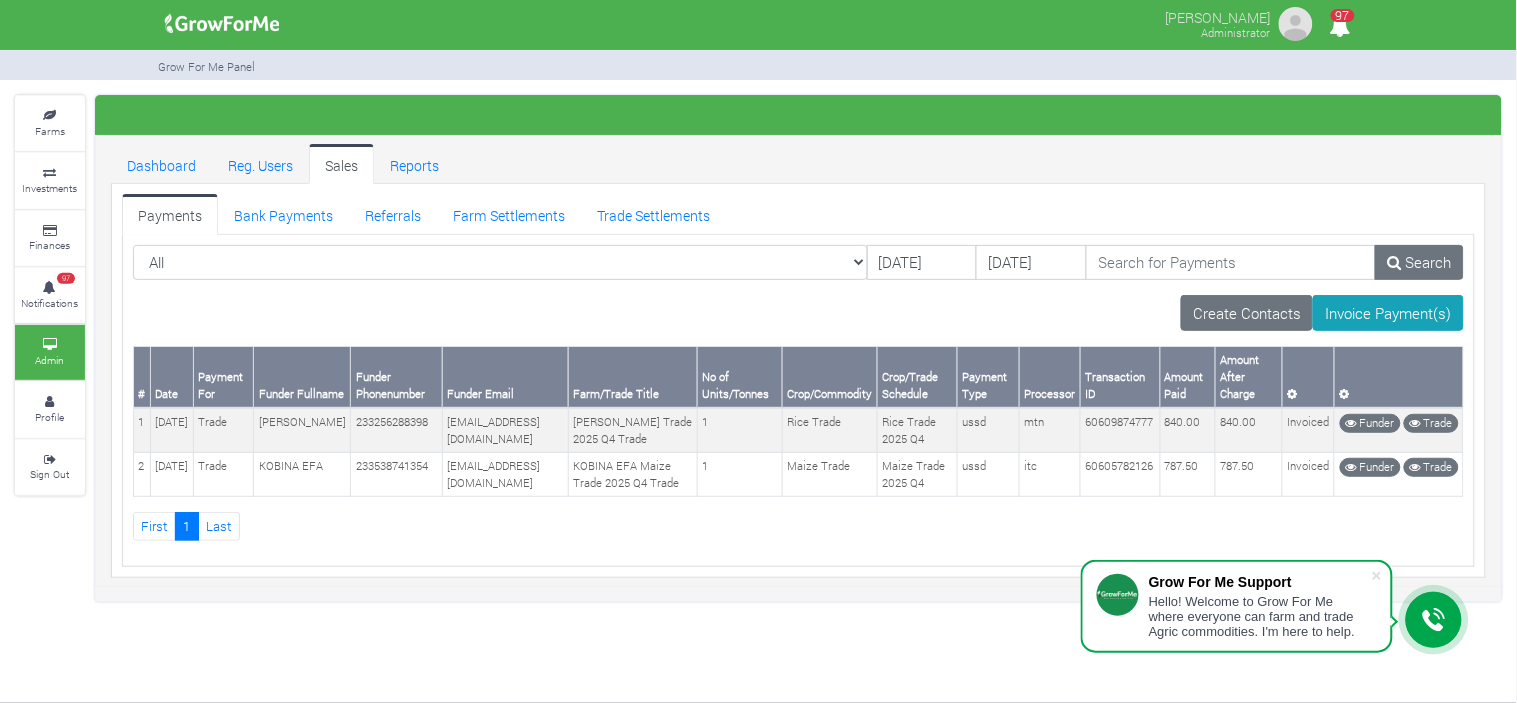click on "Grow For Me Panel" at bounding box center (759, 65) 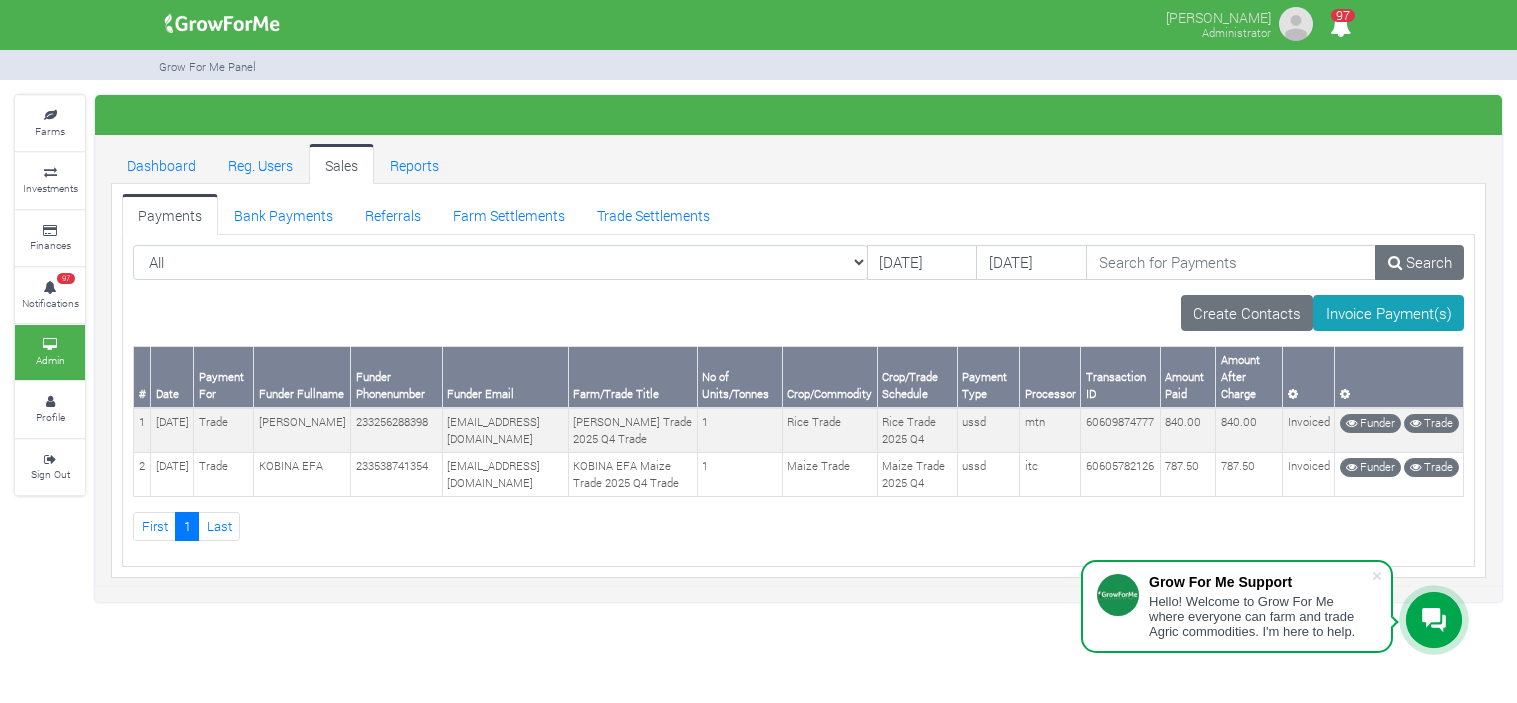 scroll, scrollTop: 0, scrollLeft: 0, axis: both 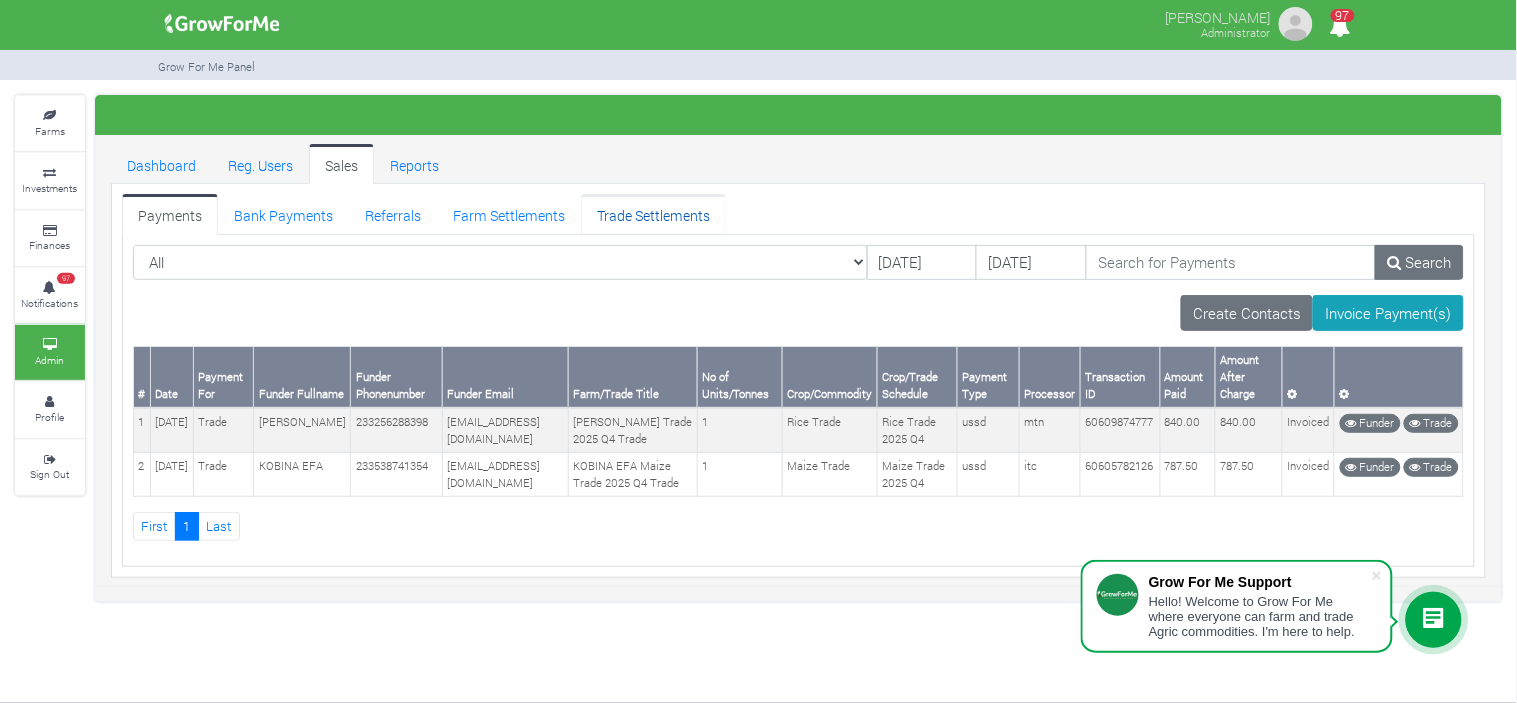 click on "Trade Settlements" at bounding box center [653, 214] 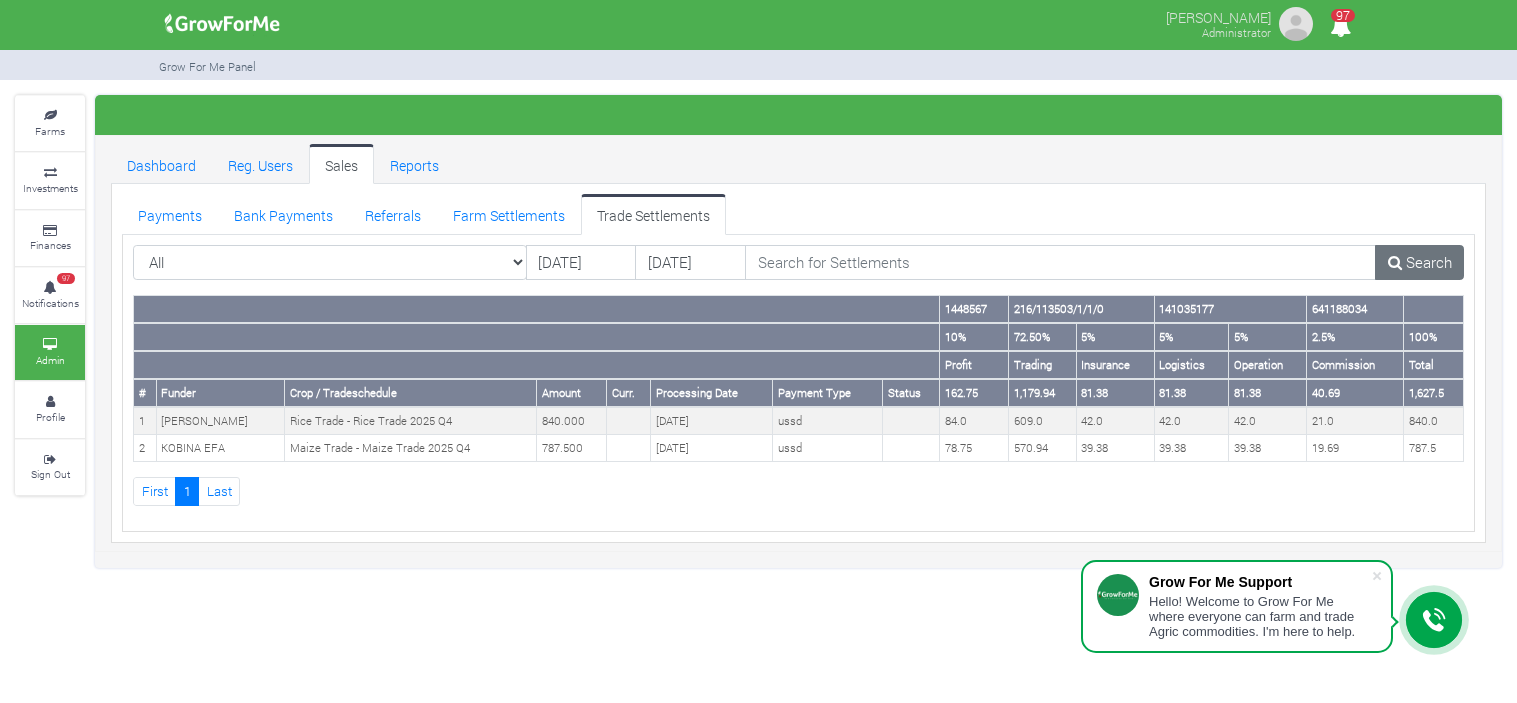 scroll, scrollTop: 0, scrollLeft: 0, axis: both 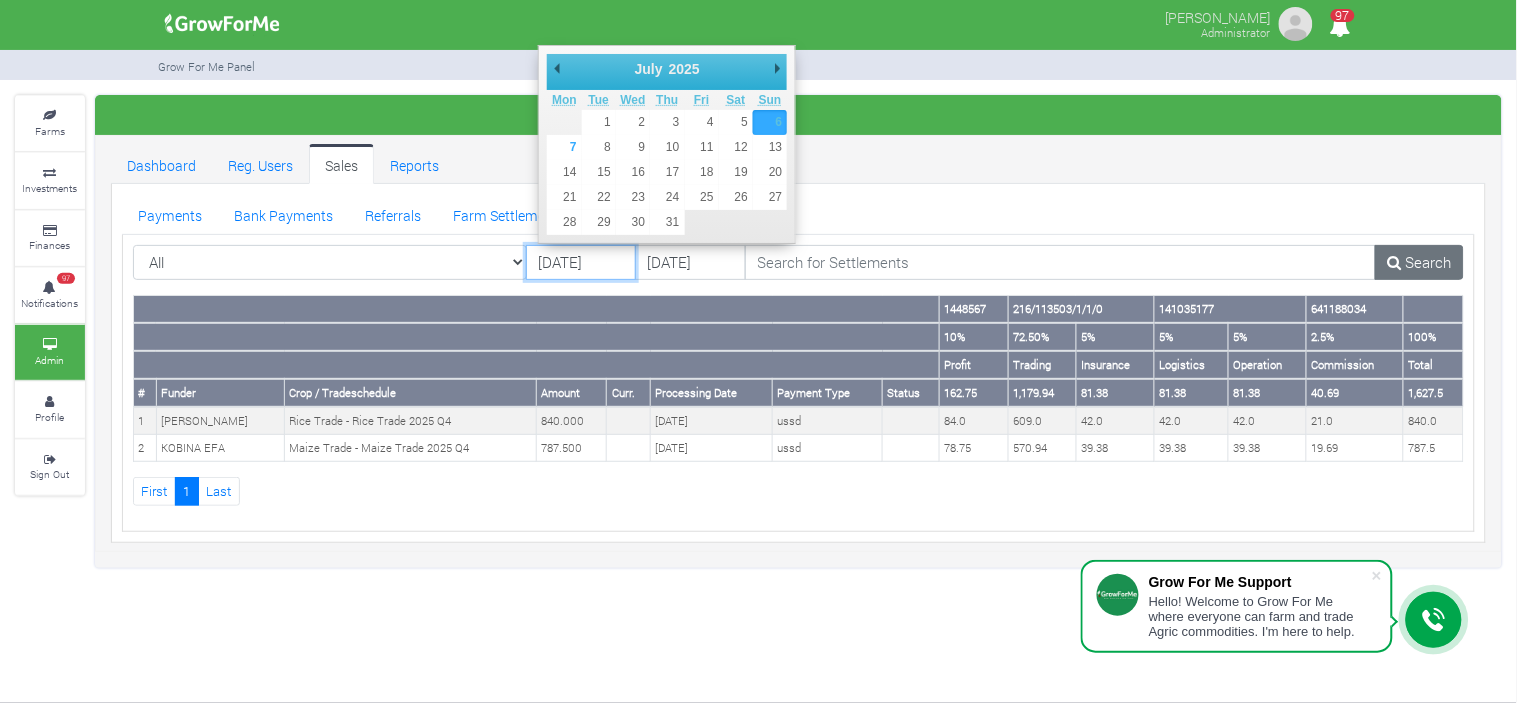 click on "06/07/2025" at bounding box center (581, 263) 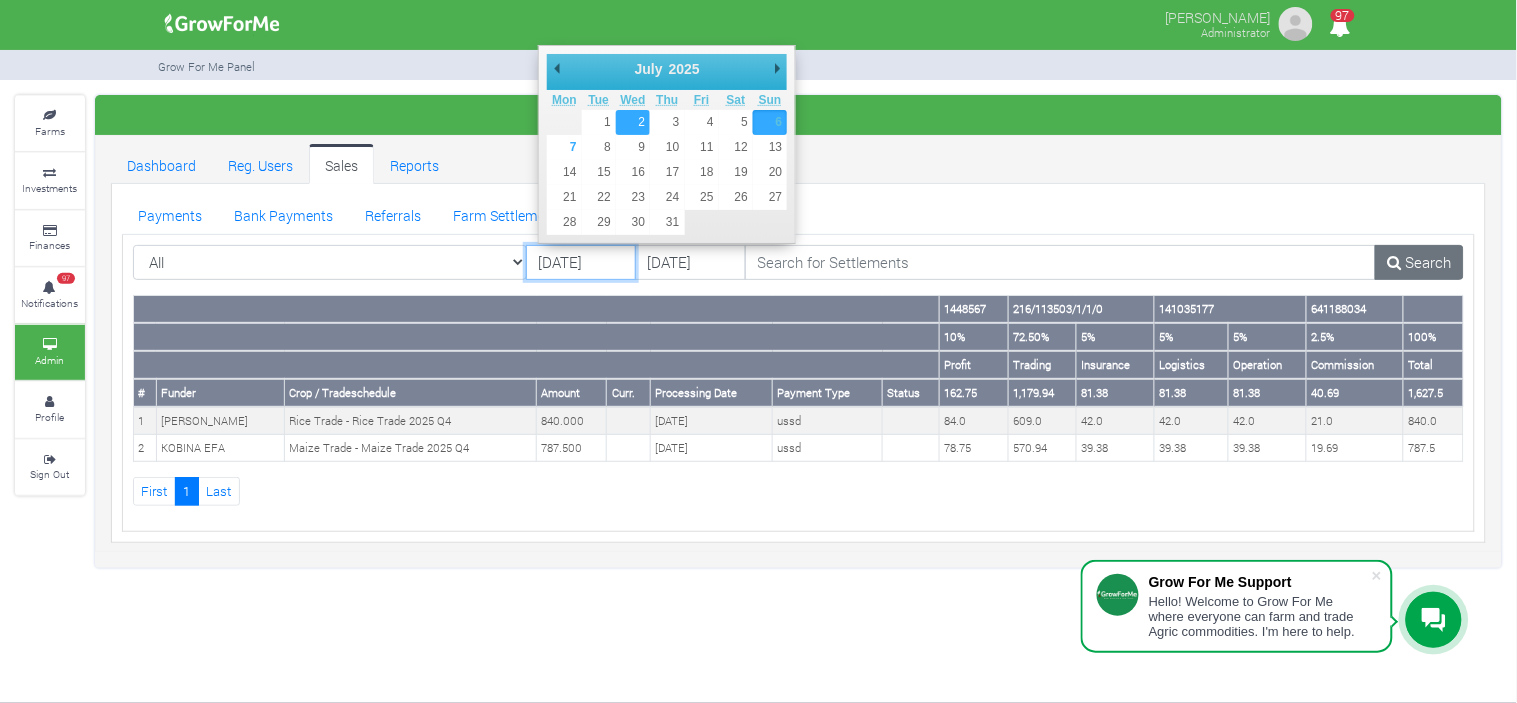 type on "[DATE]" 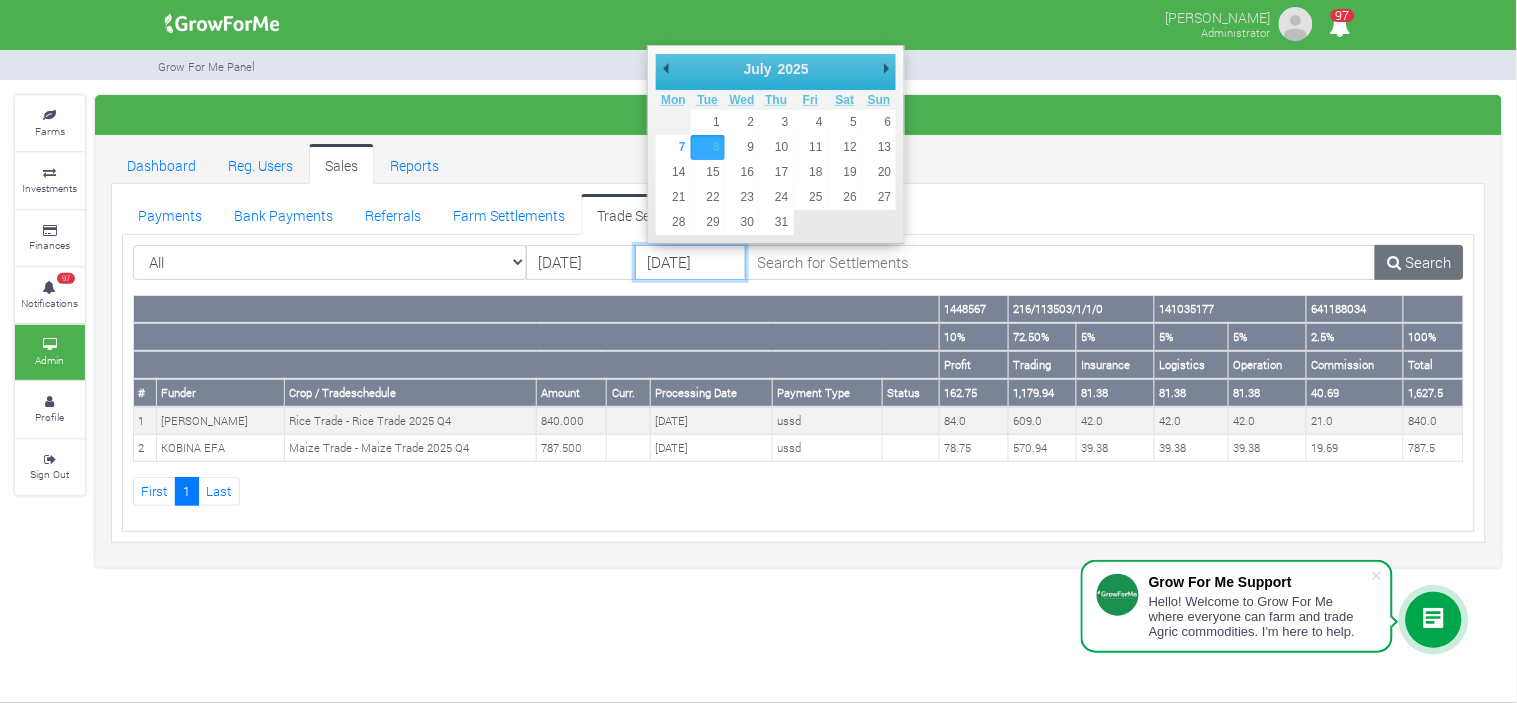 click on "08/07/2025" at bounding box center (690, 263) 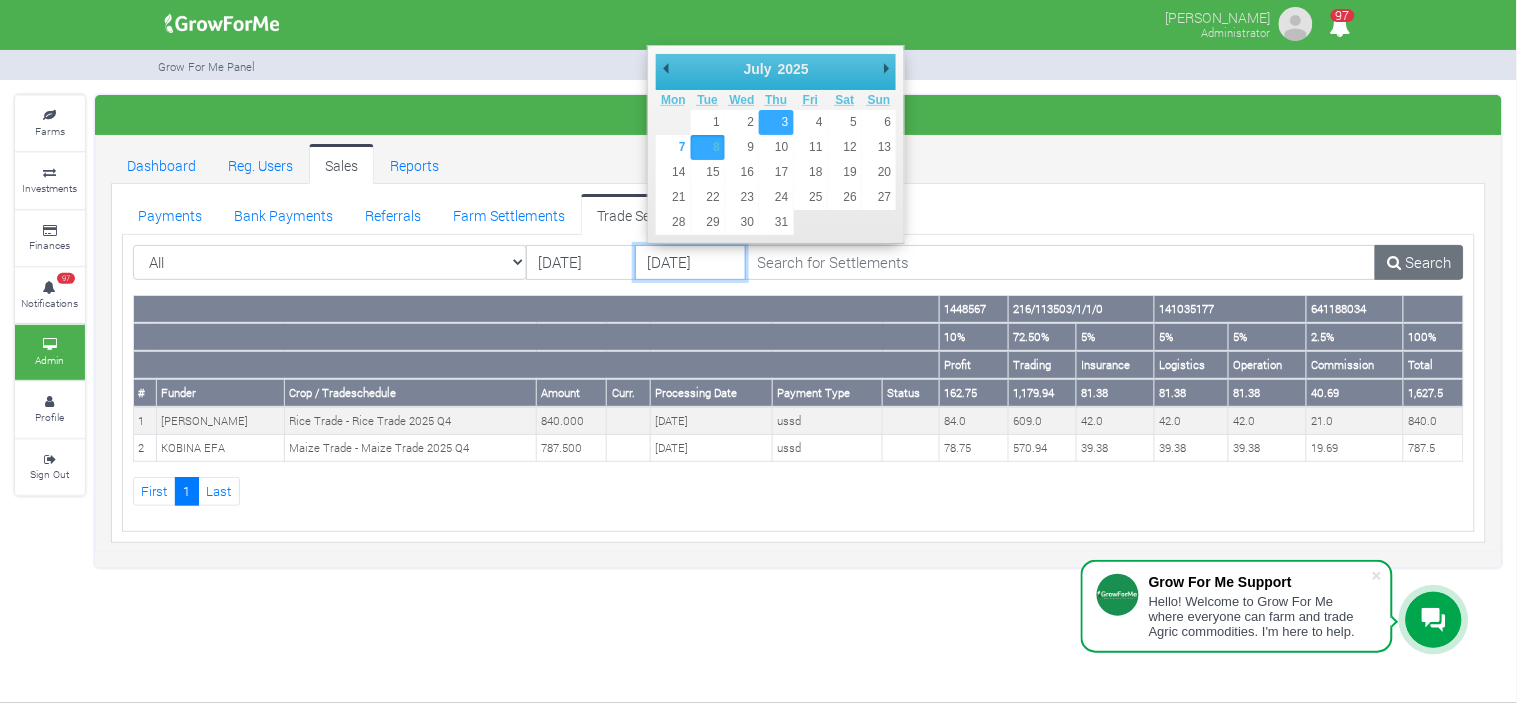 type on "[DATE]" 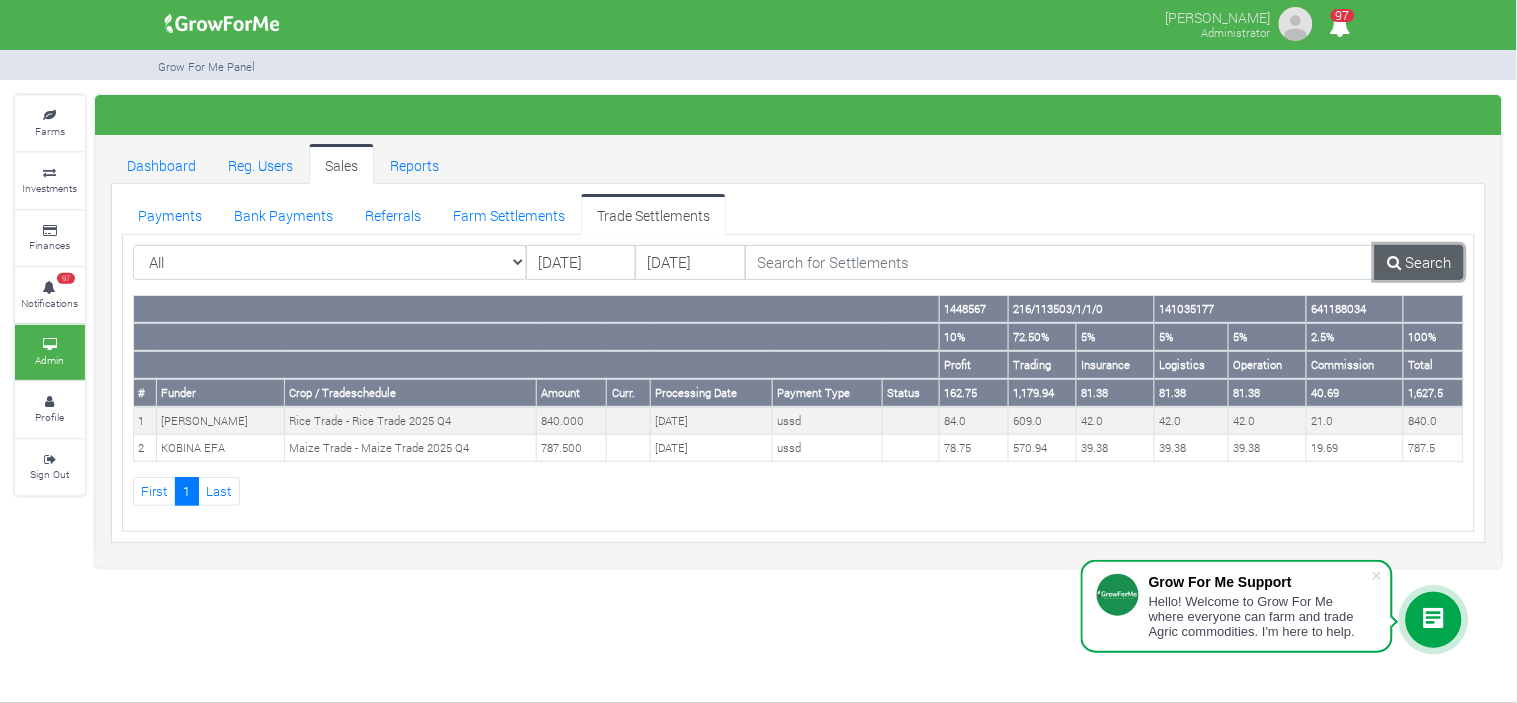 click on "Search" at bounding box center (1419, 263) 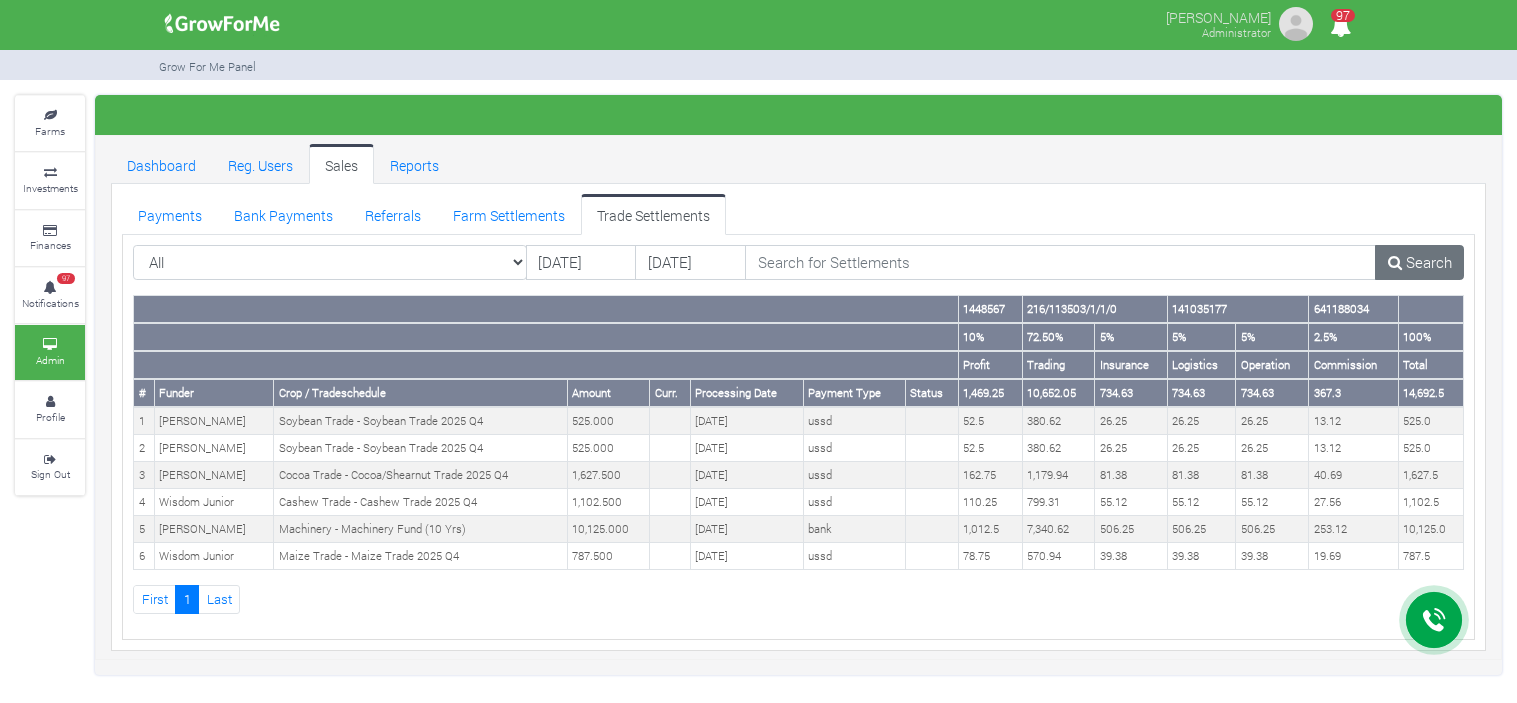 scroll, scrollTop: 0, scrollLeft: 0, axis: both 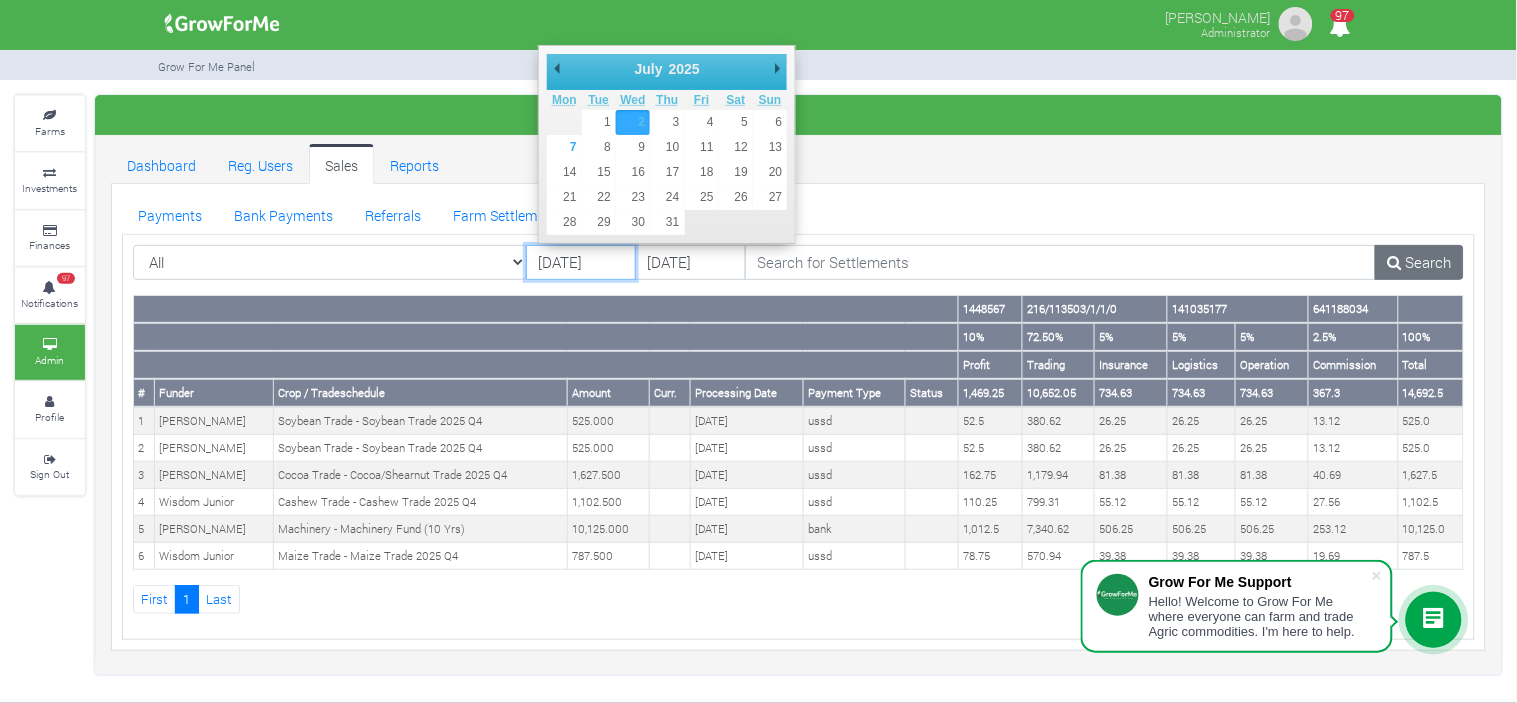 click on "[DATE]" at bounding box center (581, 263) 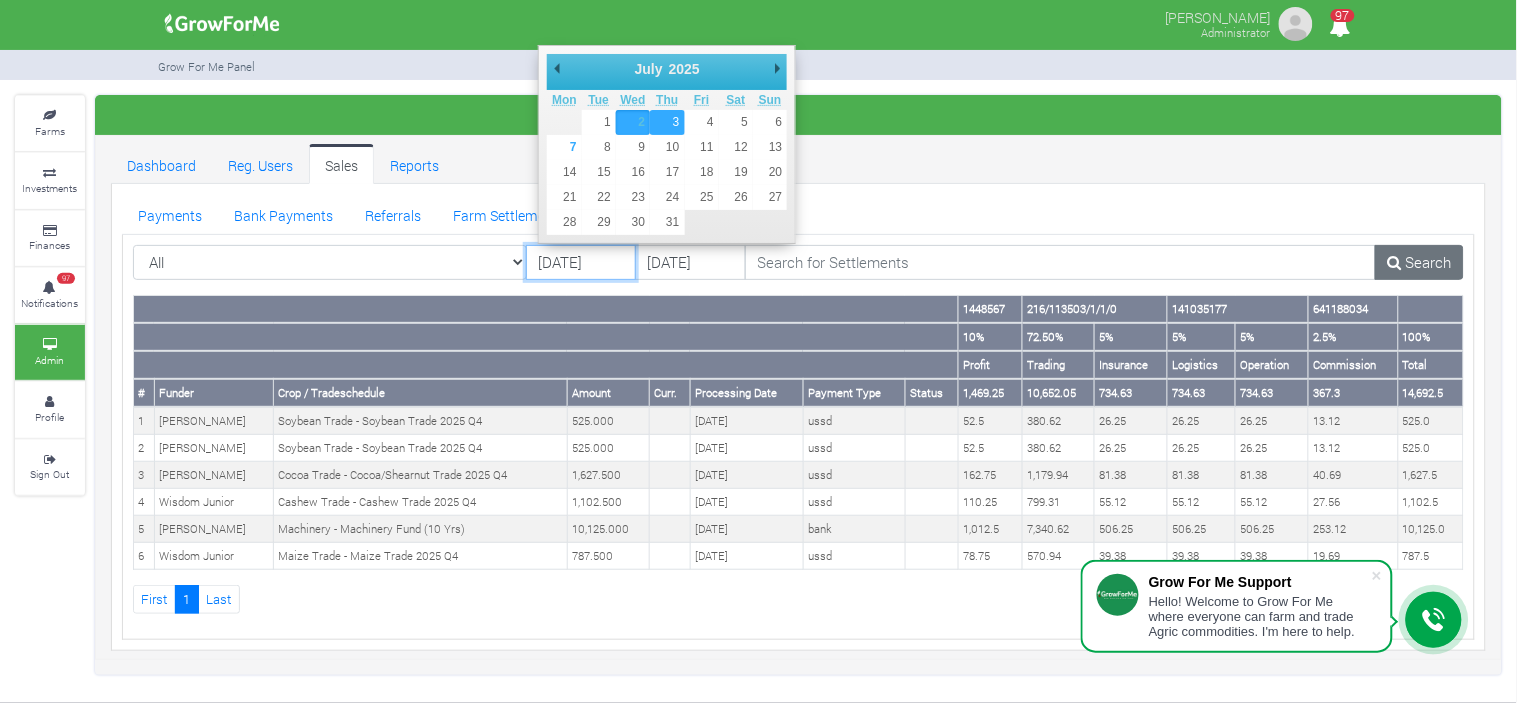 type on "[DATE]" 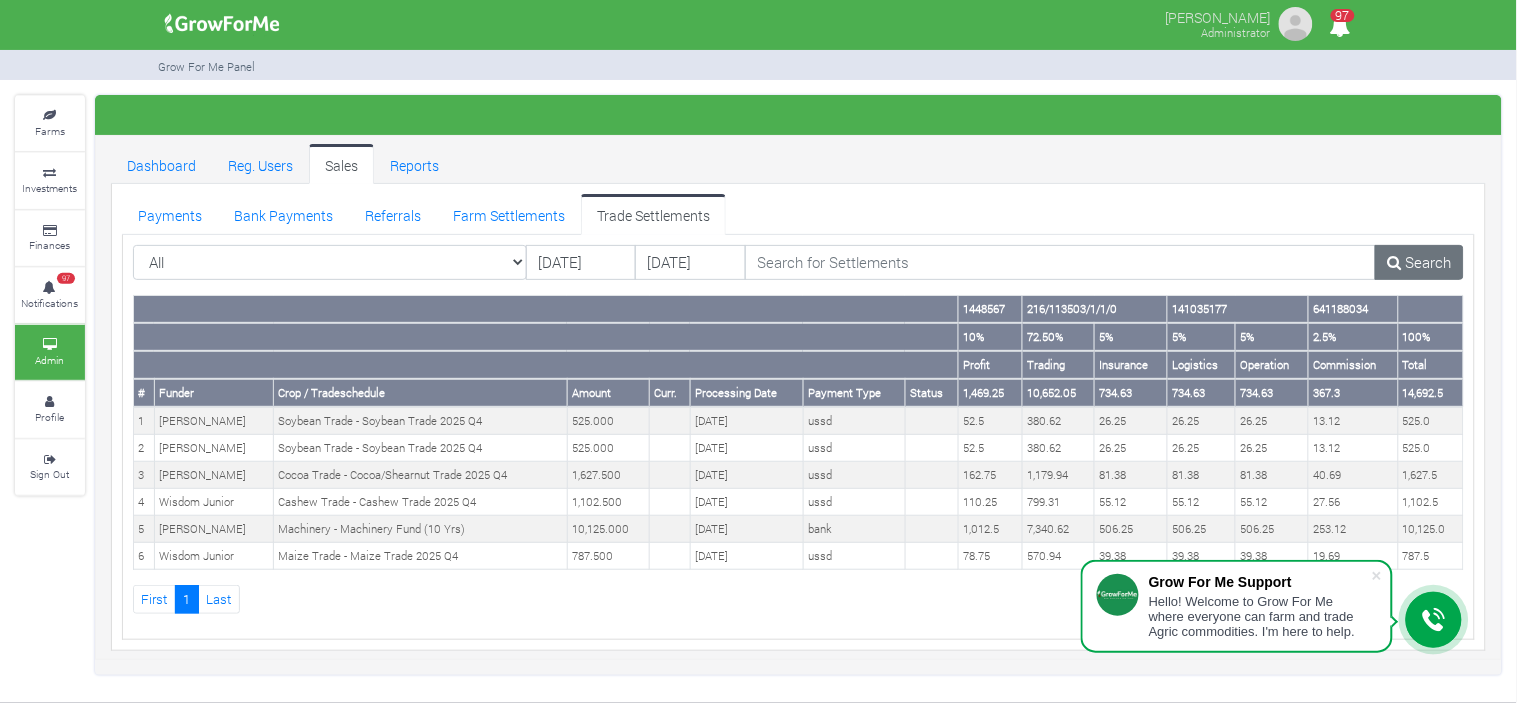 drag, startPoint x: 681, startPoint y: 113, endPoint x: 668, endPoint y: 264, distance: 151.55856 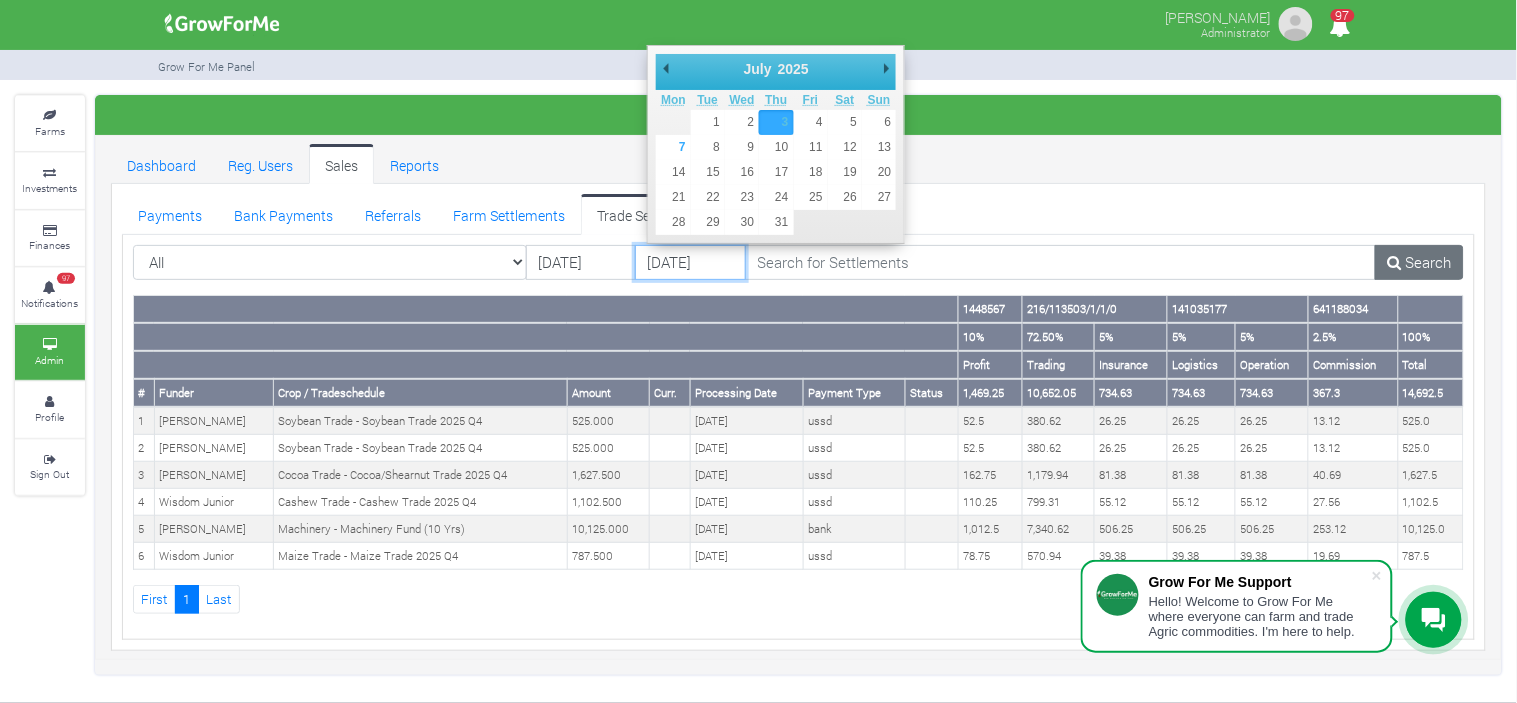 click on "03/07/2025" at bounding box center [690, 263] 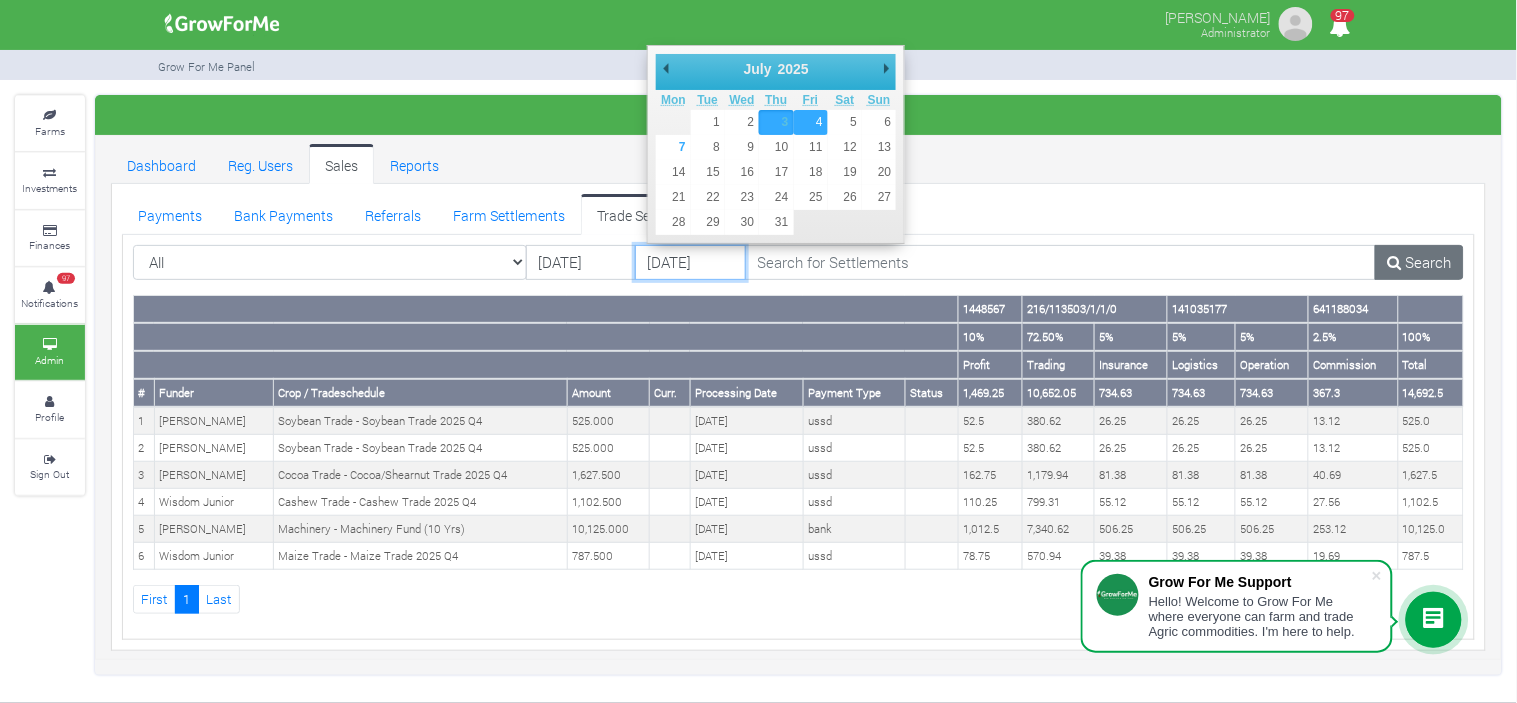 type on "[DATE]" 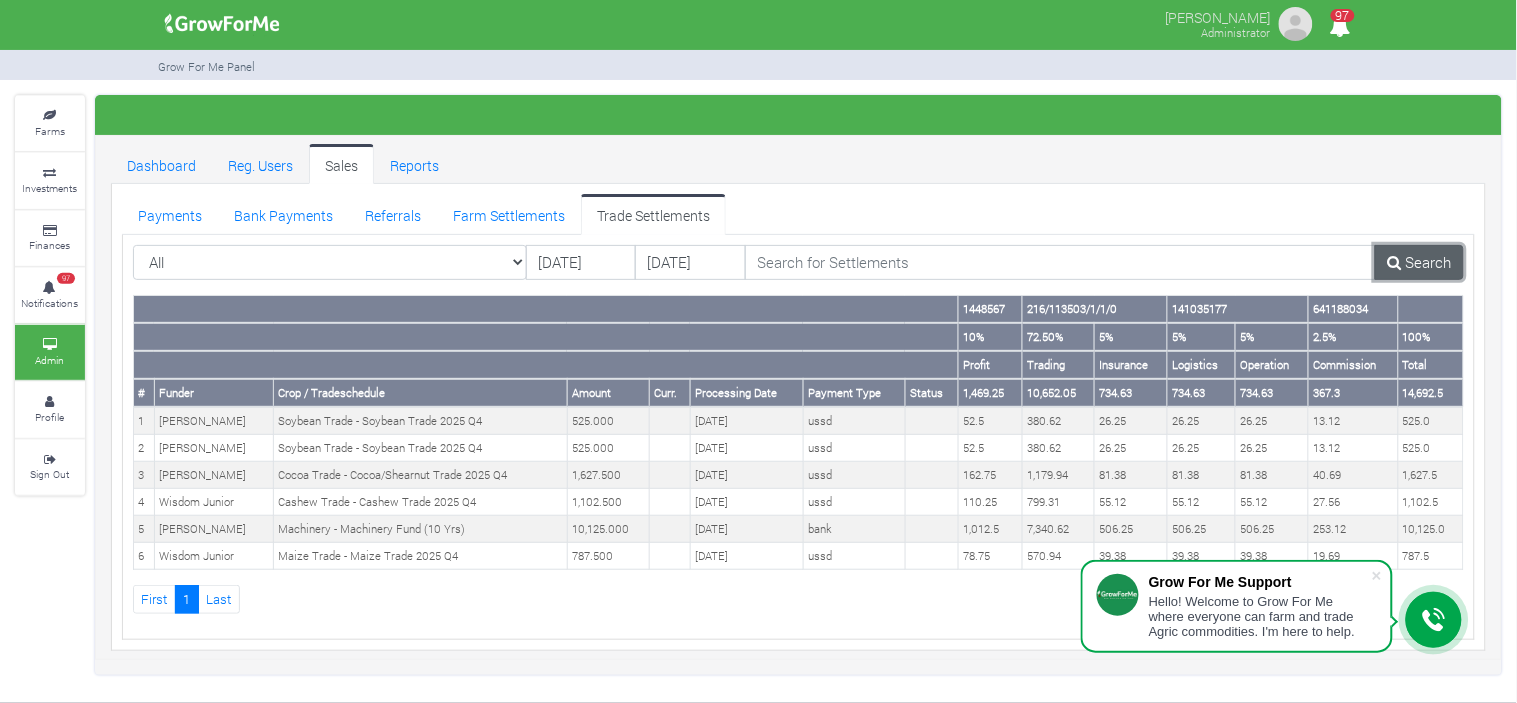 click at bounding box center [1395, 262] 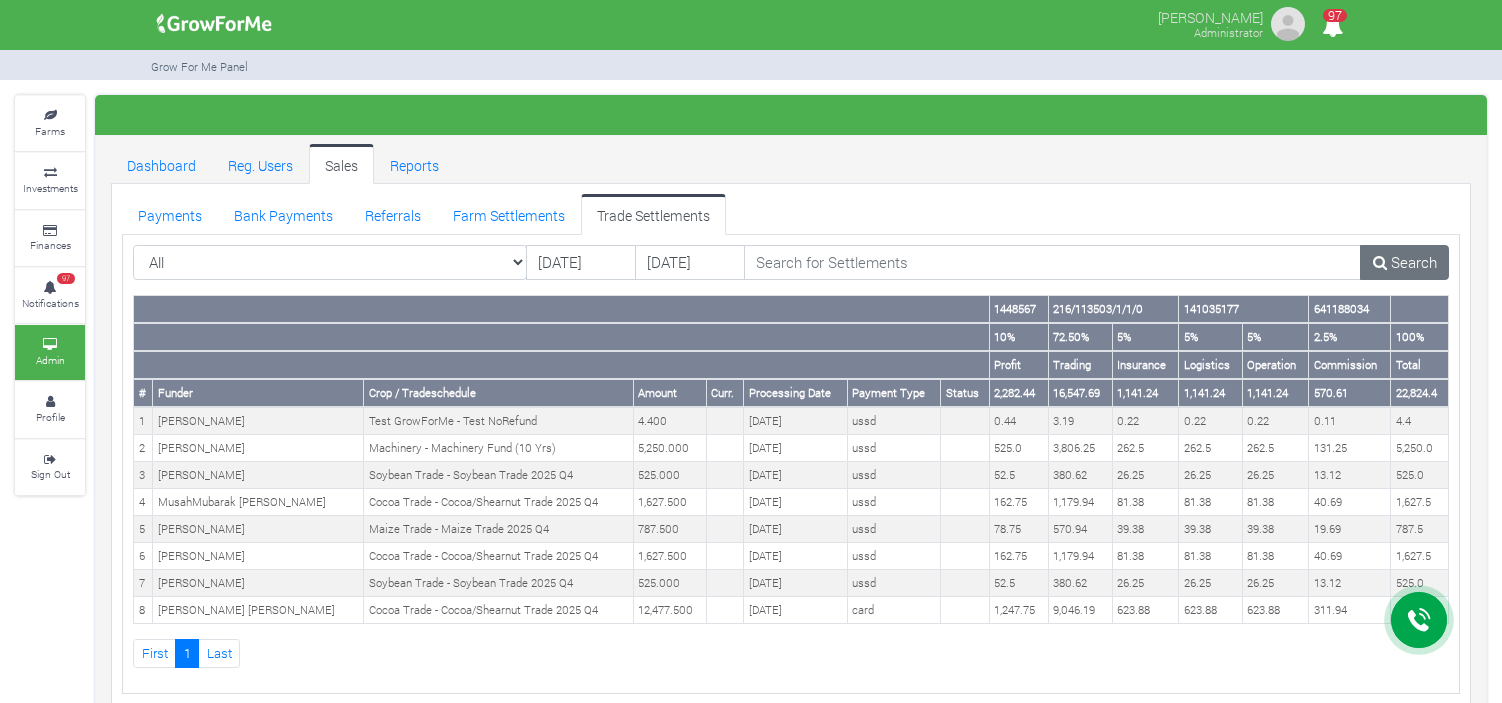 scroll, scrollTop: 0, scrollLeft: 0, axis: both 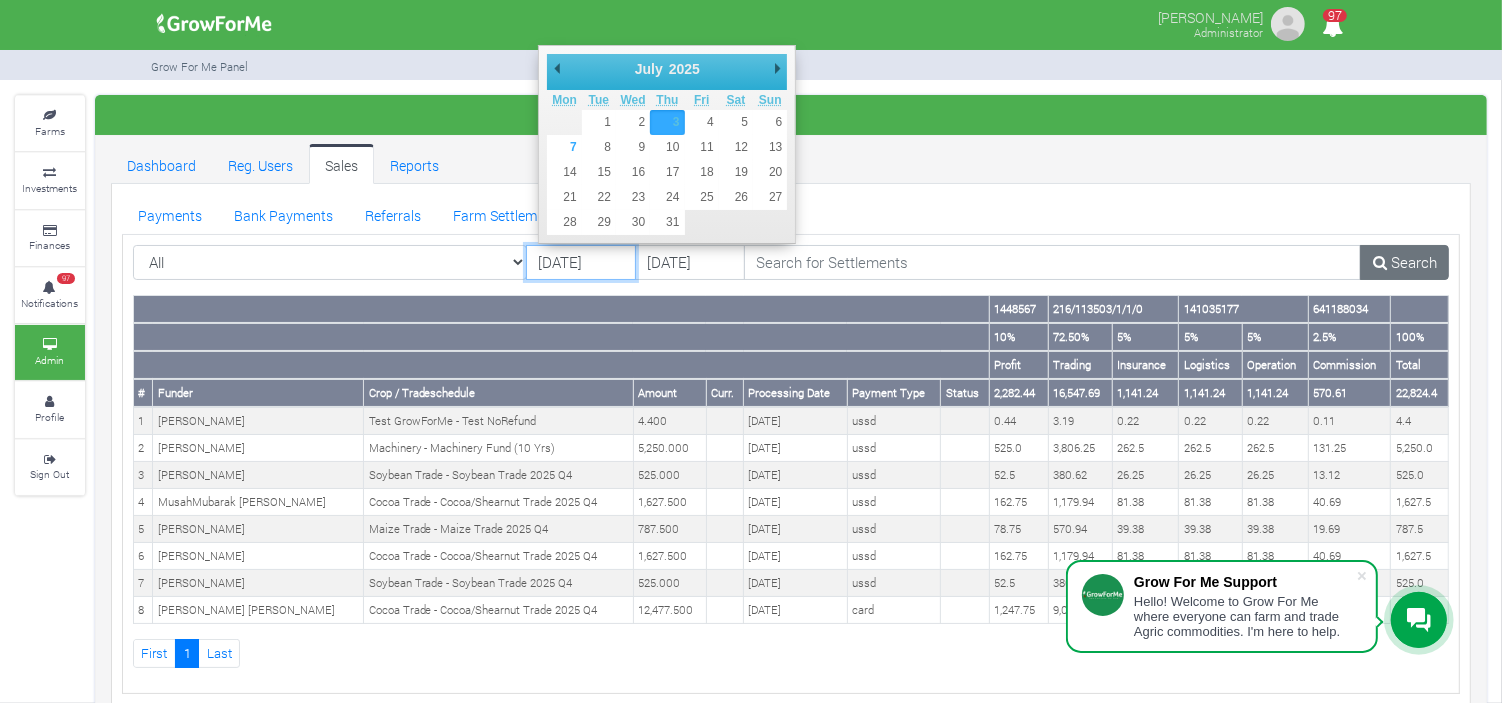 click on "[DATE]" at bounding box center [581, 263] 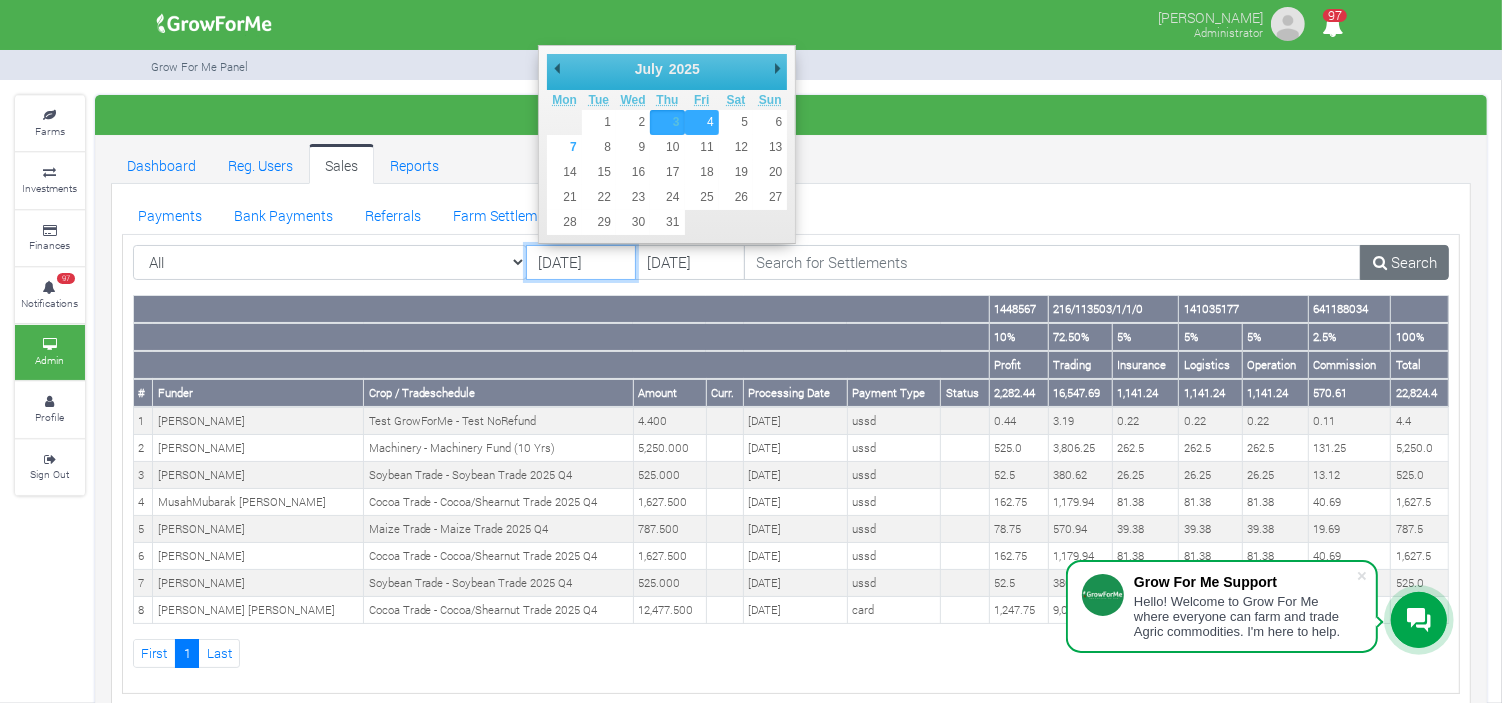 type on "[DATE]" 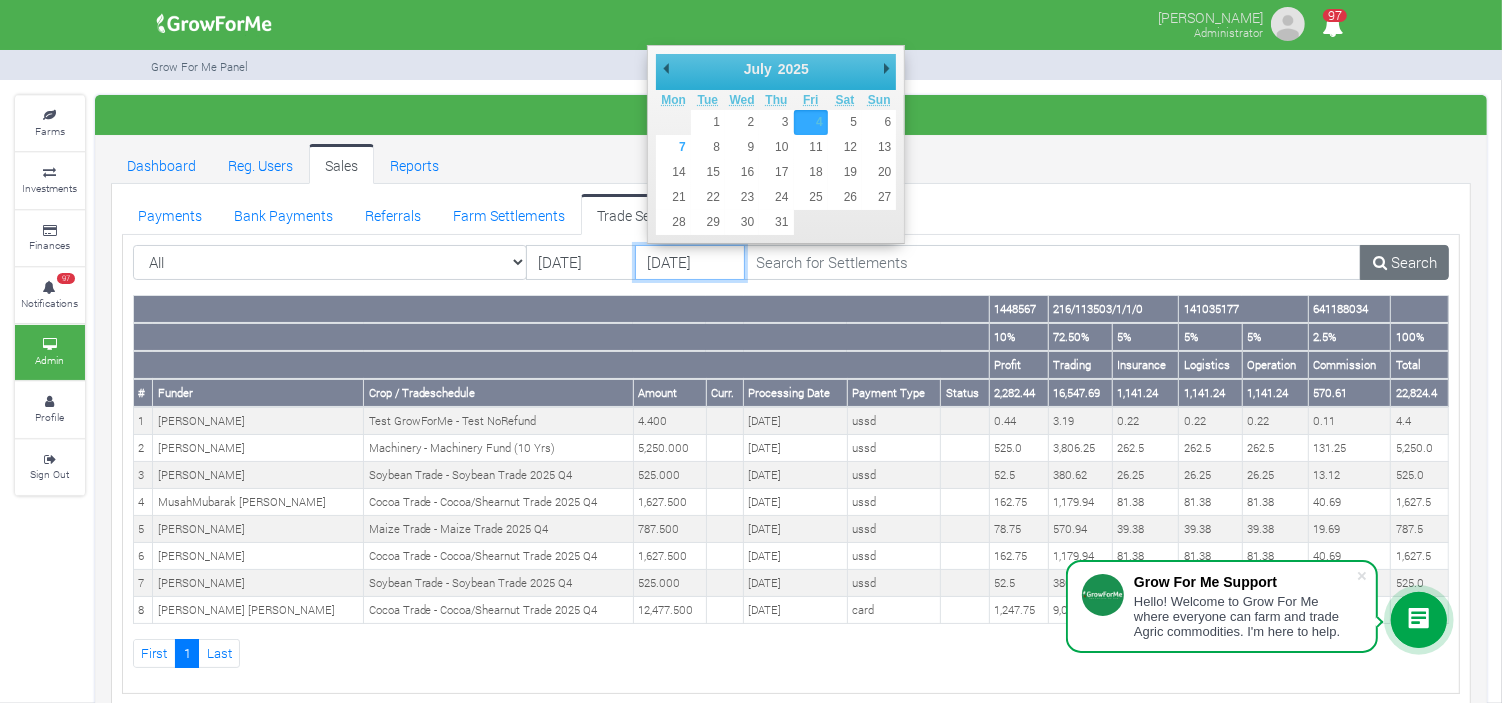 click on "04/07/2025" at bounding box center (690, 263) 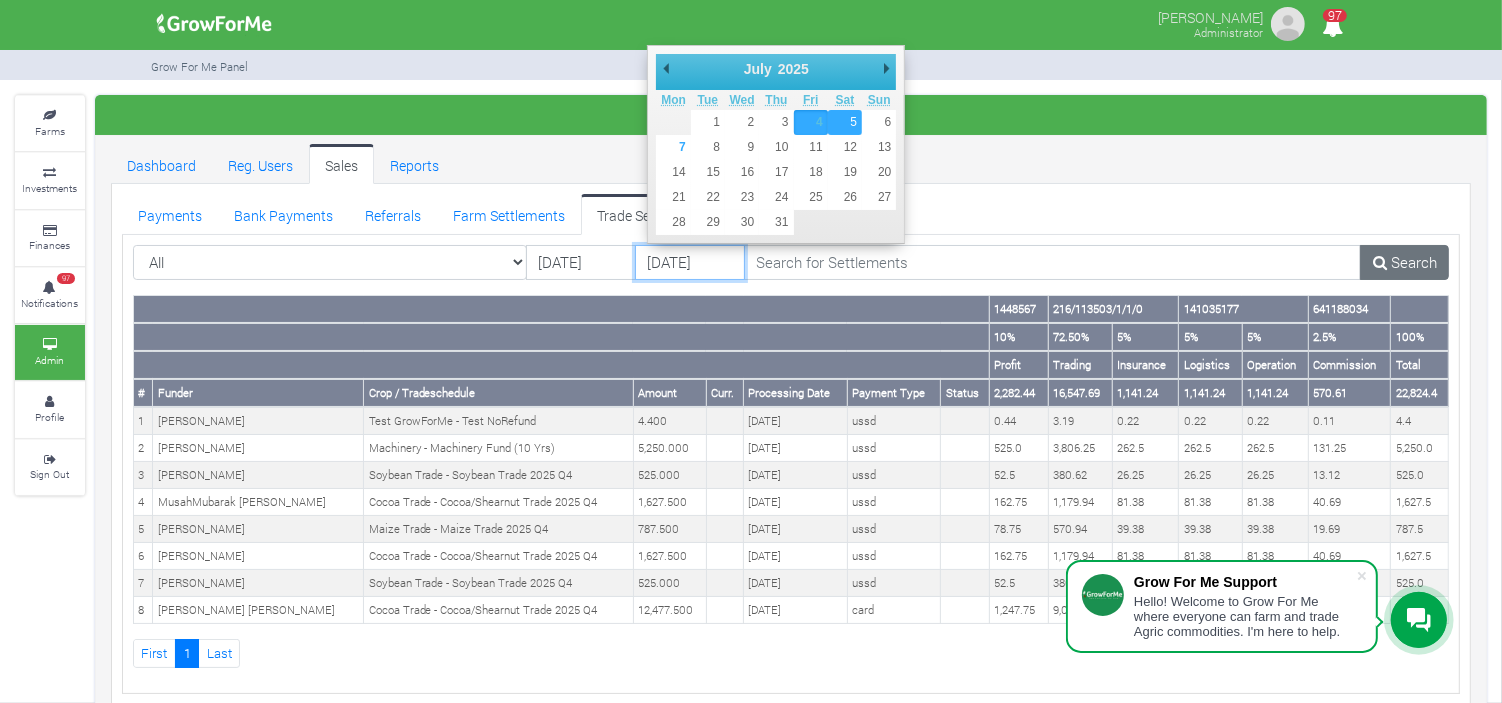 type on "05/07/2025" 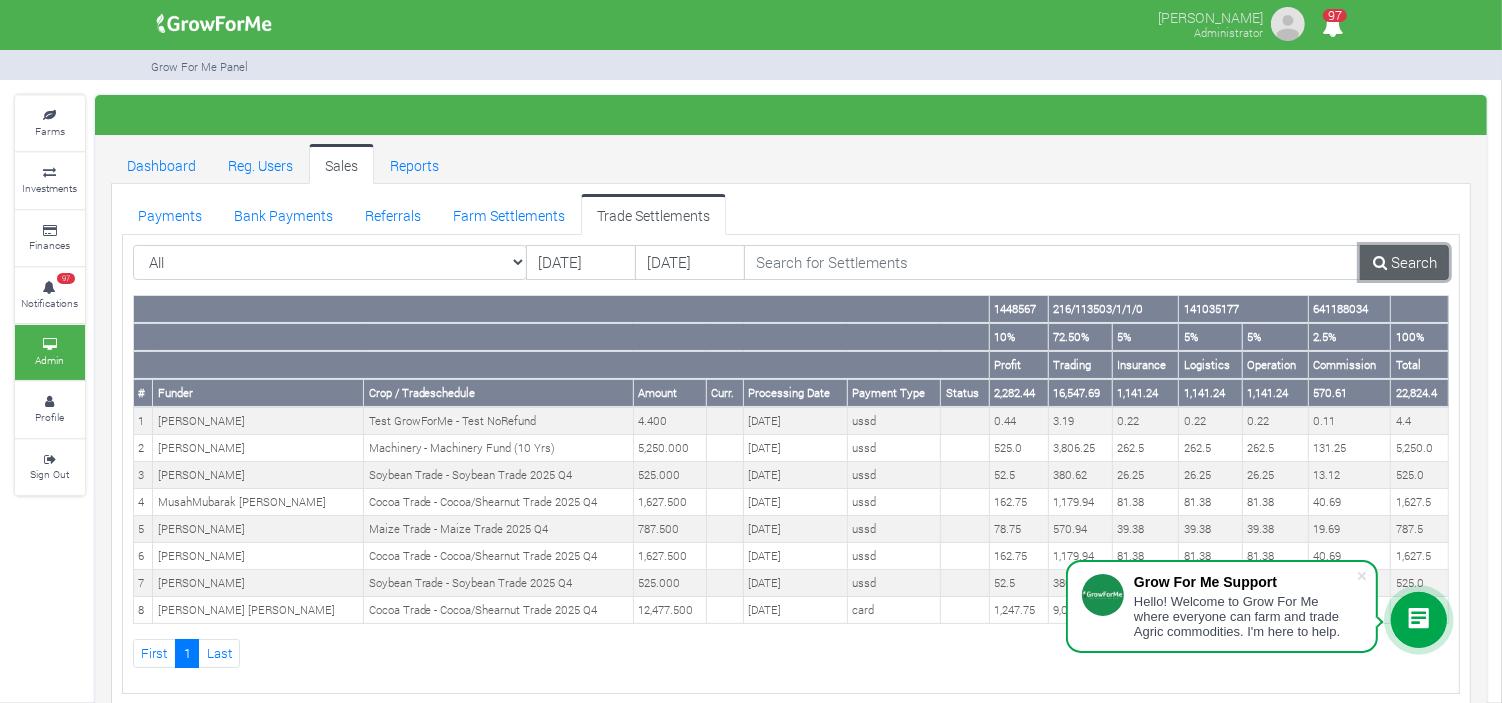 click on "Search" at bounding box center [1404, 263] 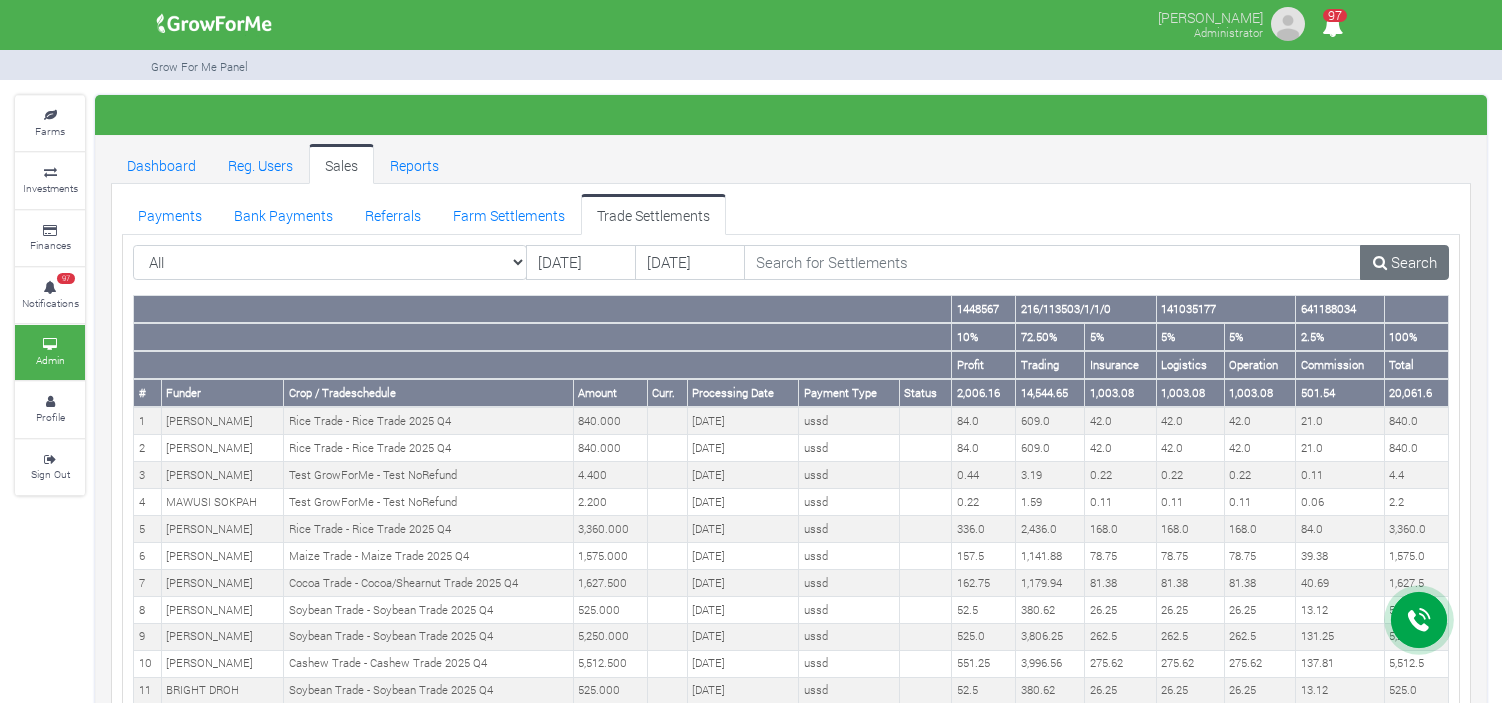 scroll, scrollTop: 0, scrollLeft: 0, axis: both 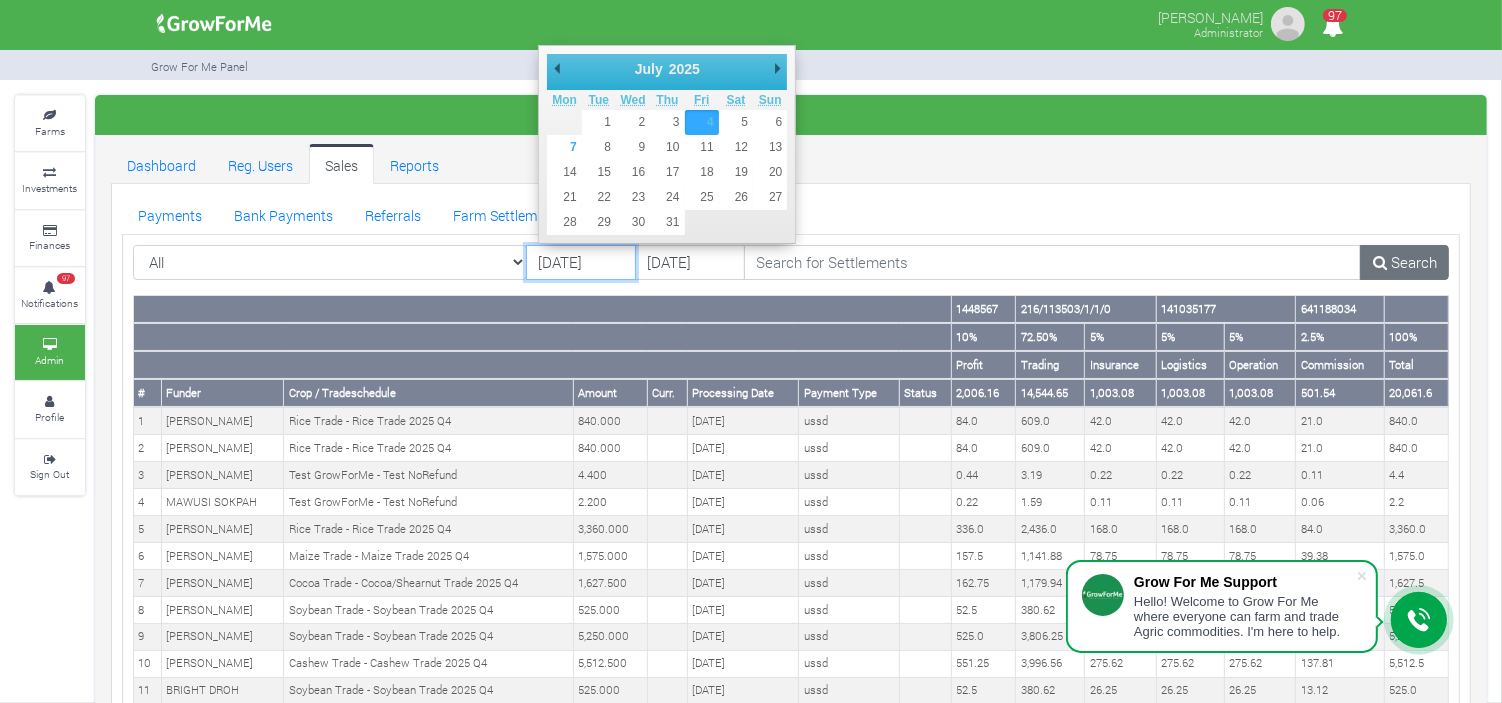 click on "[DATE]" at bounding box center [581, 263] 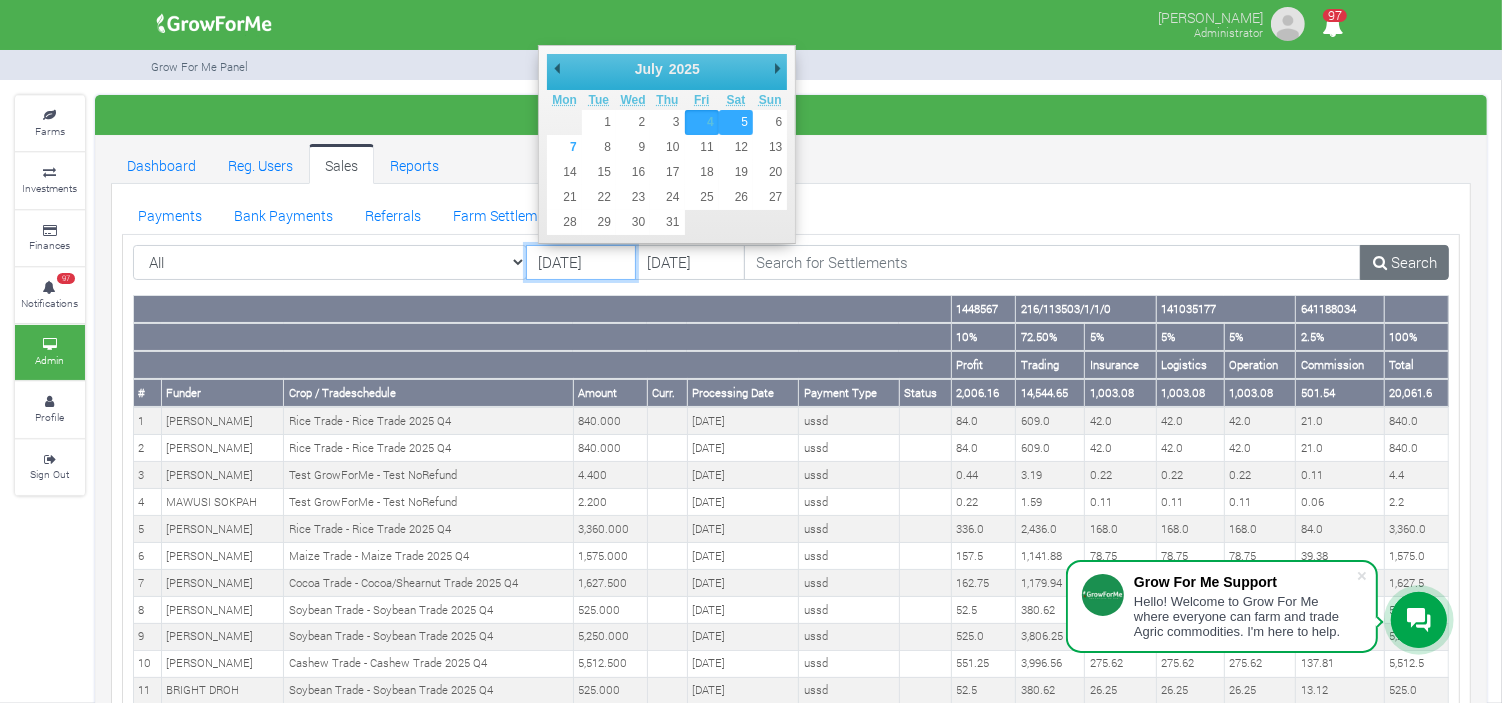 type on "[DATE]" 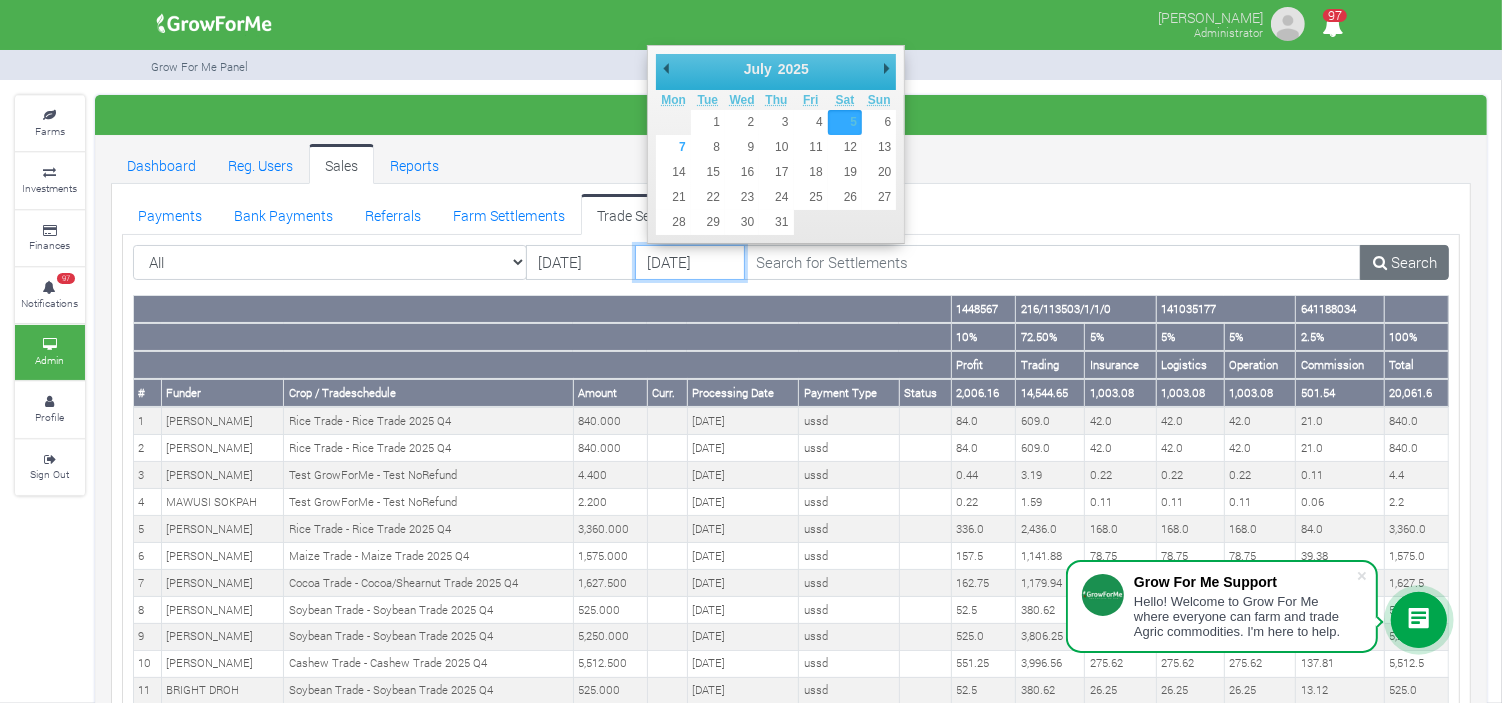 click on "[DATE]" at bounding box center (690, 263) 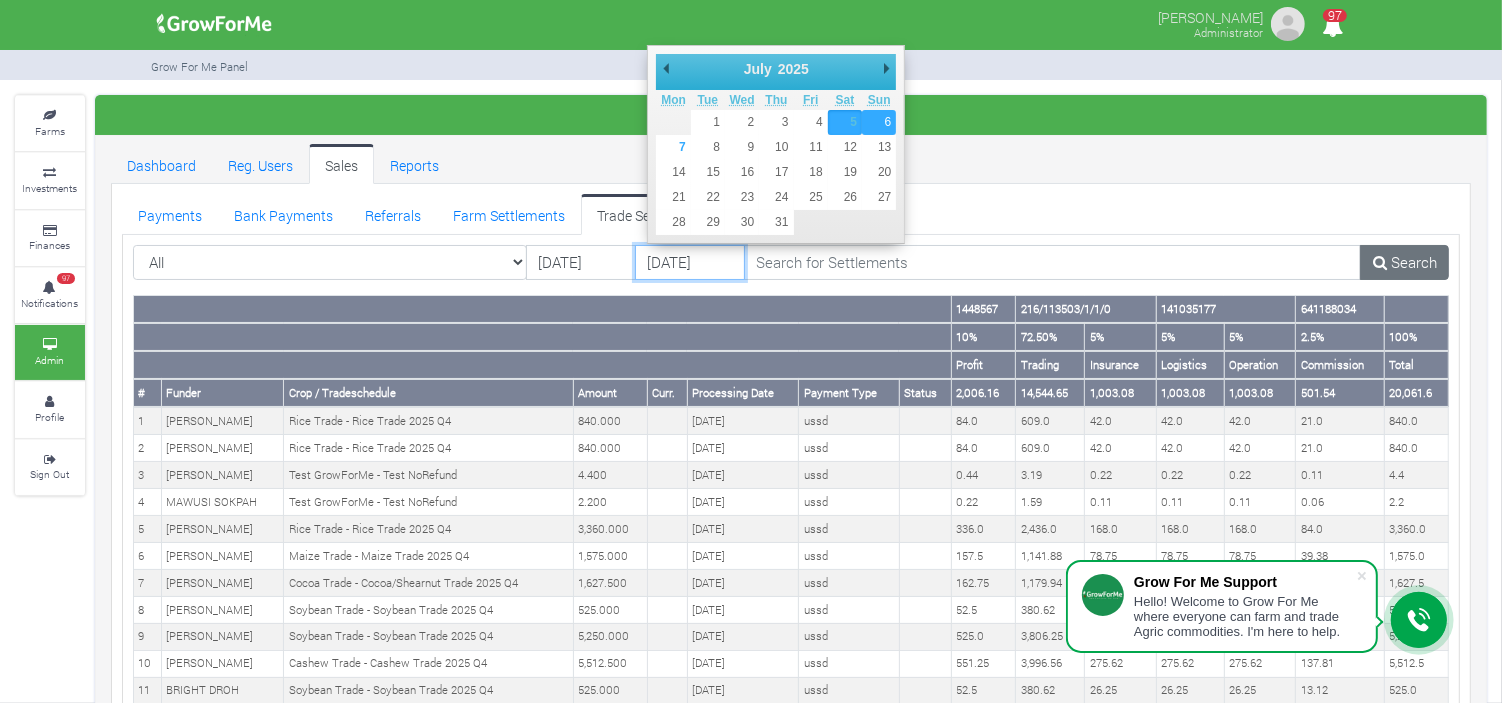 type on "06/07/2025" 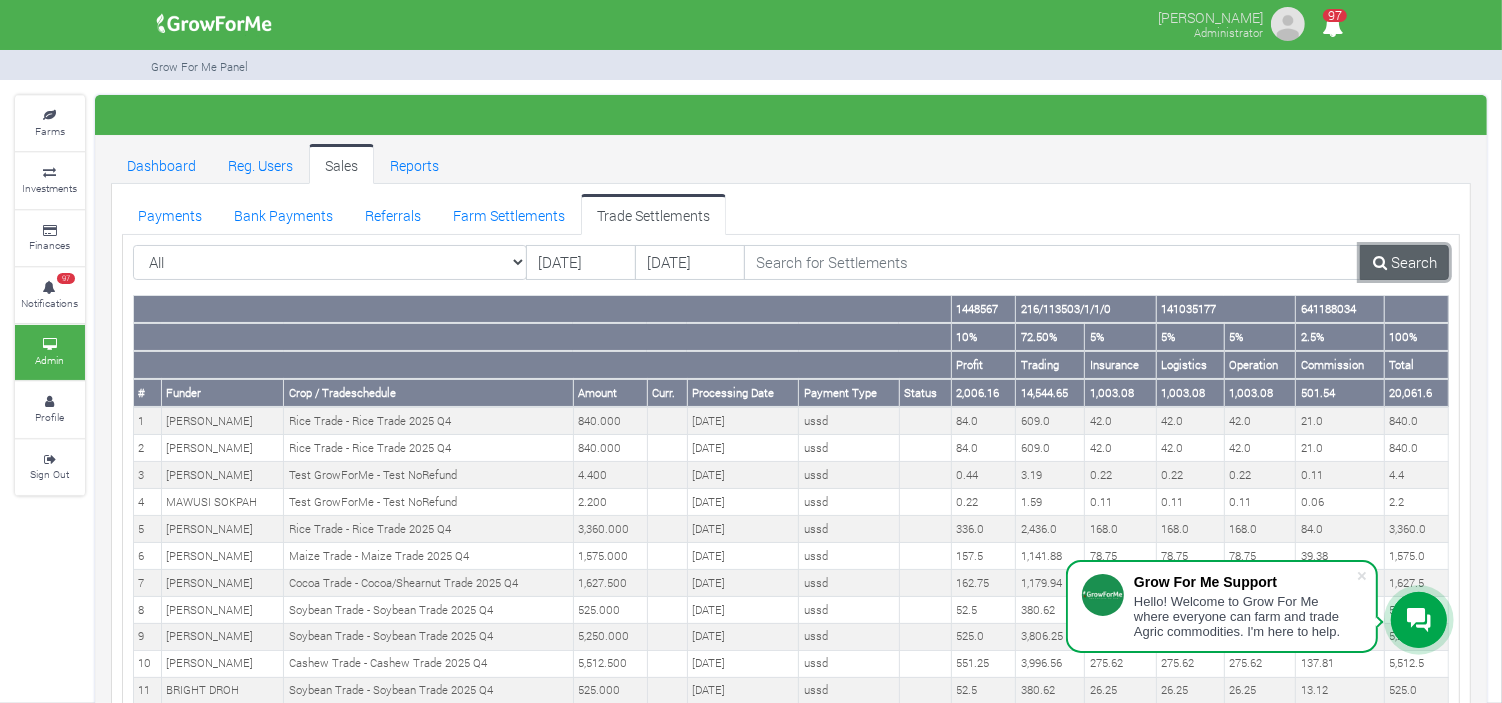 click on "Search" at bounding box center [1404, 263] 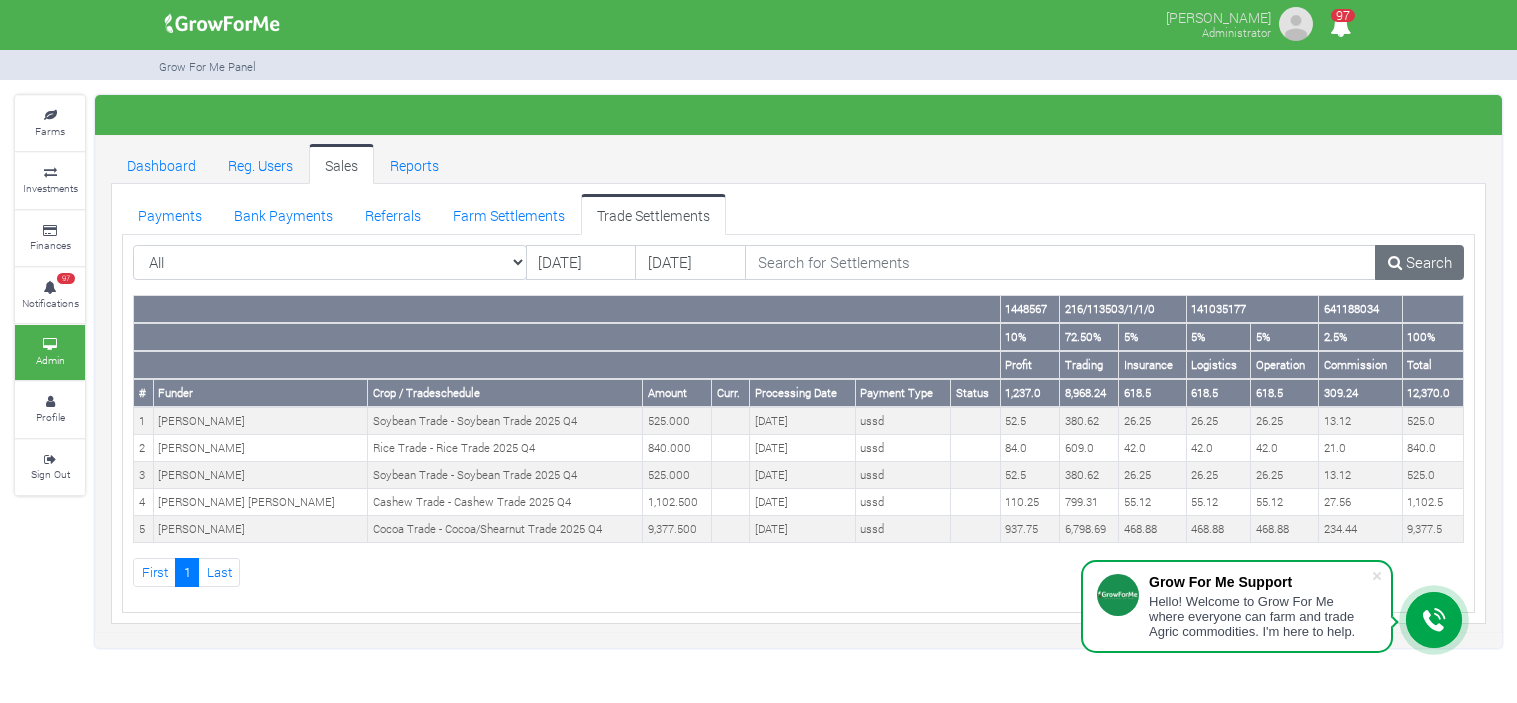 scroll, scrollTop: 0, scrollLeft: 0, axis: both 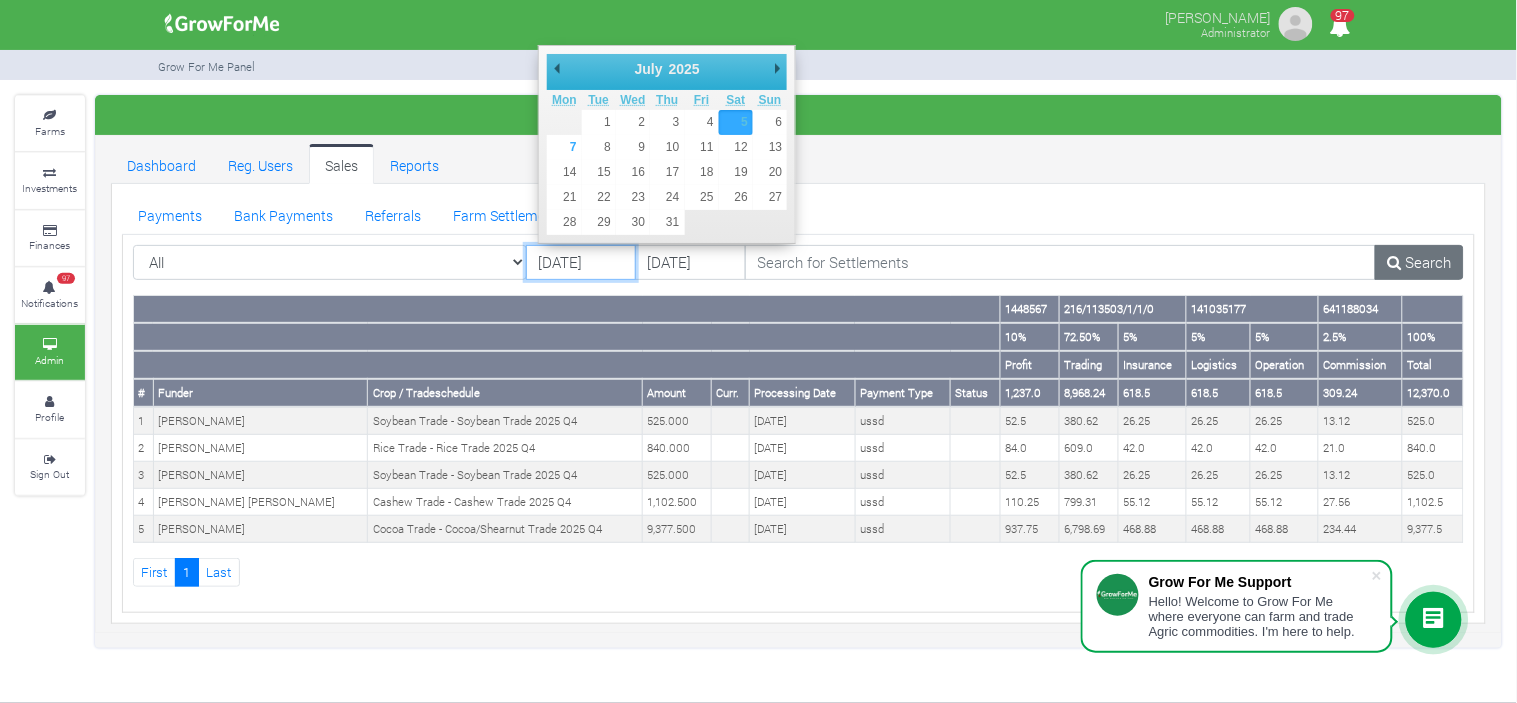 click on "[DATE]" at bounding box center [581, 263] 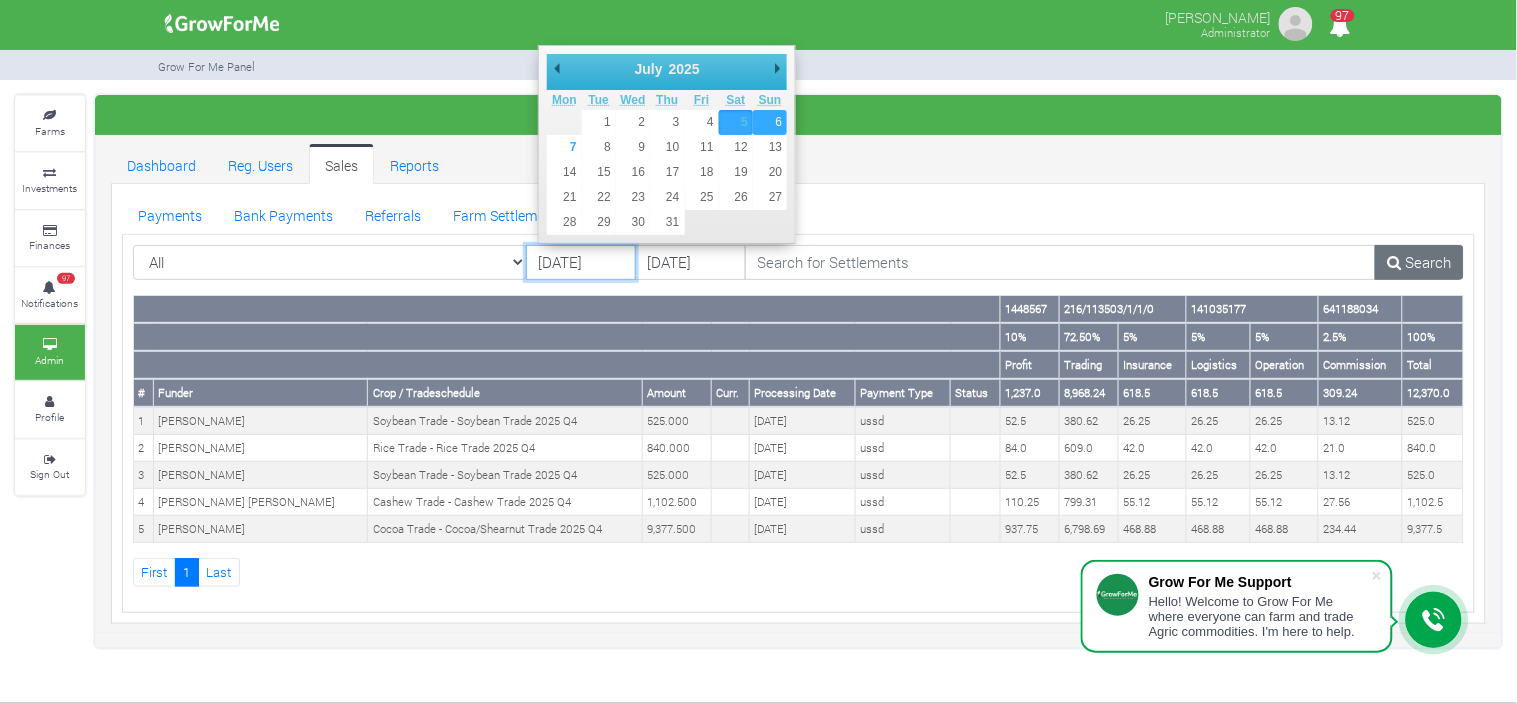 type on "[DATE]" 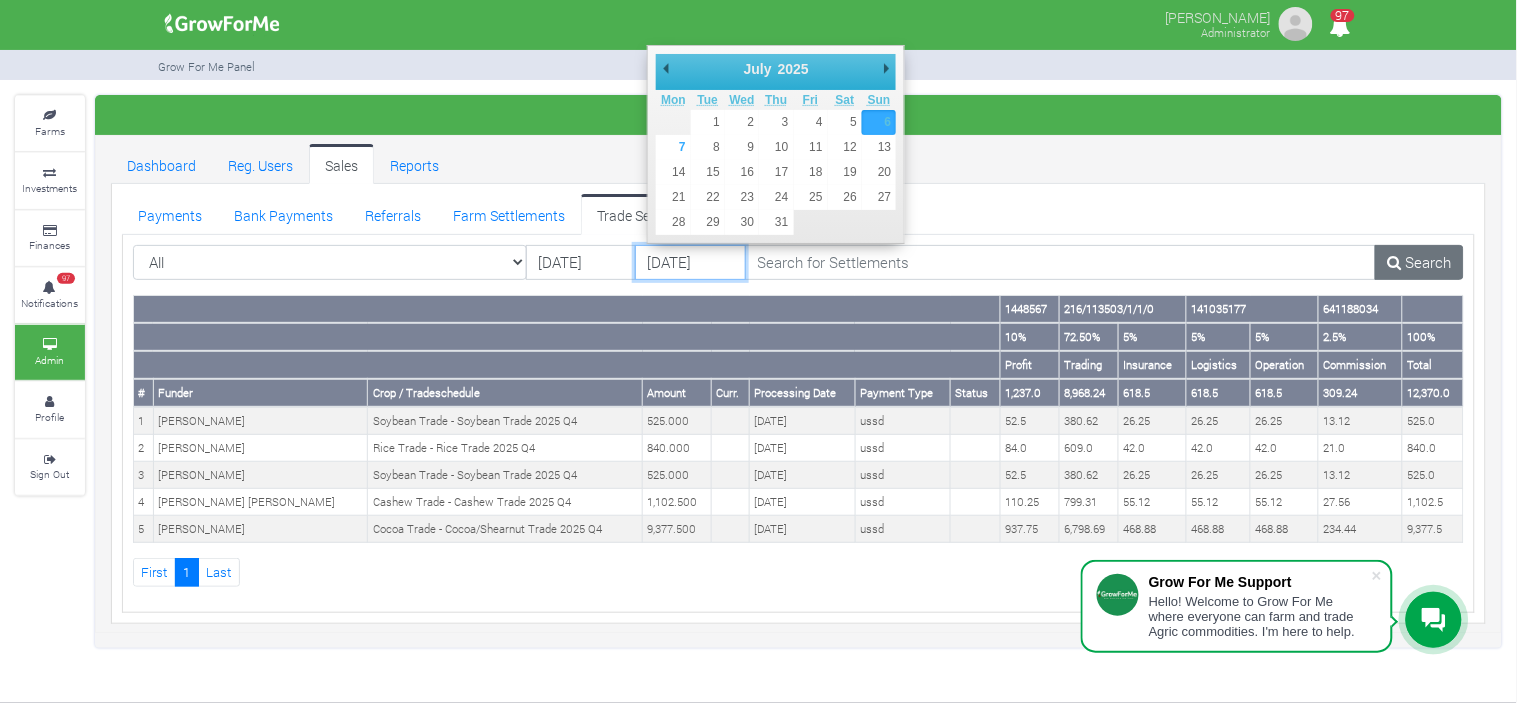 click on "[DATE]" at bounding box center (690, 263) 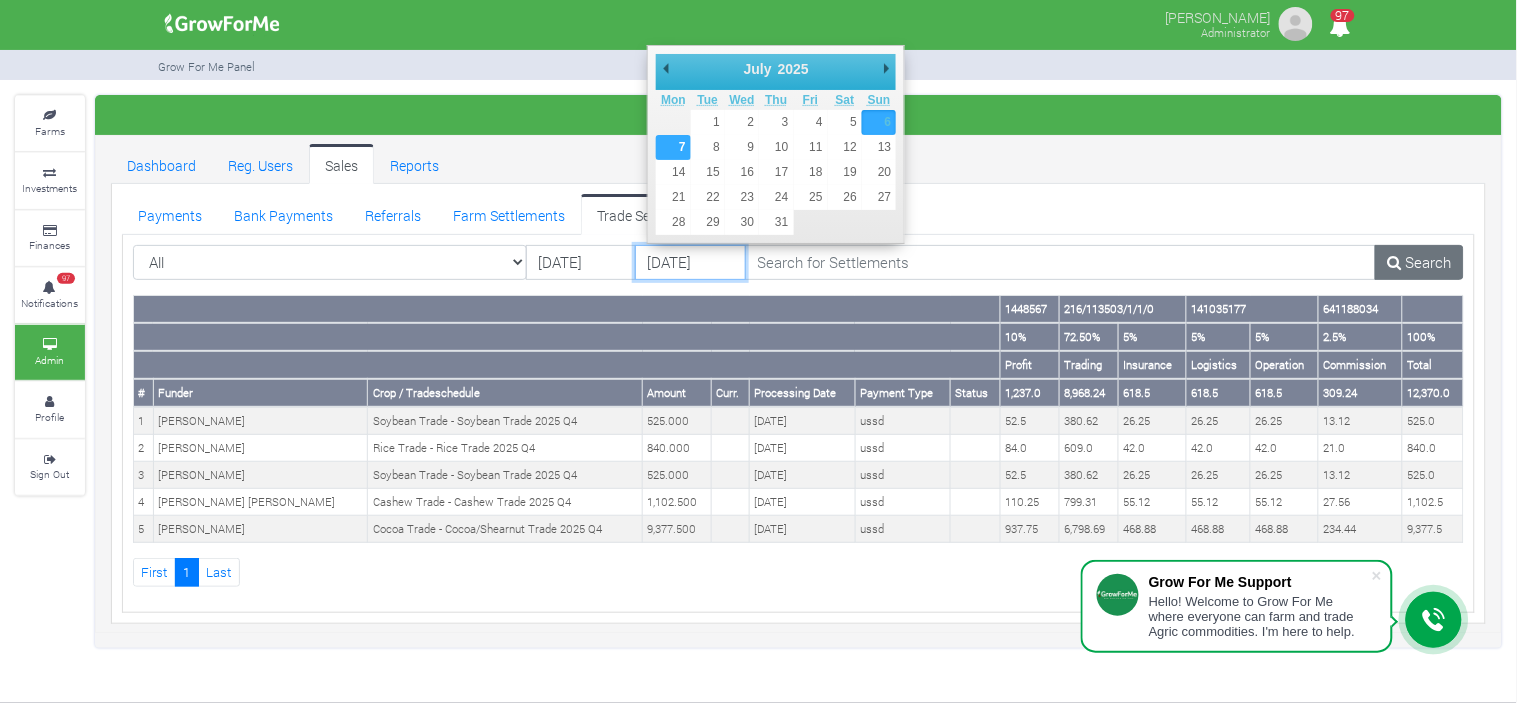 type on "[DATE]" 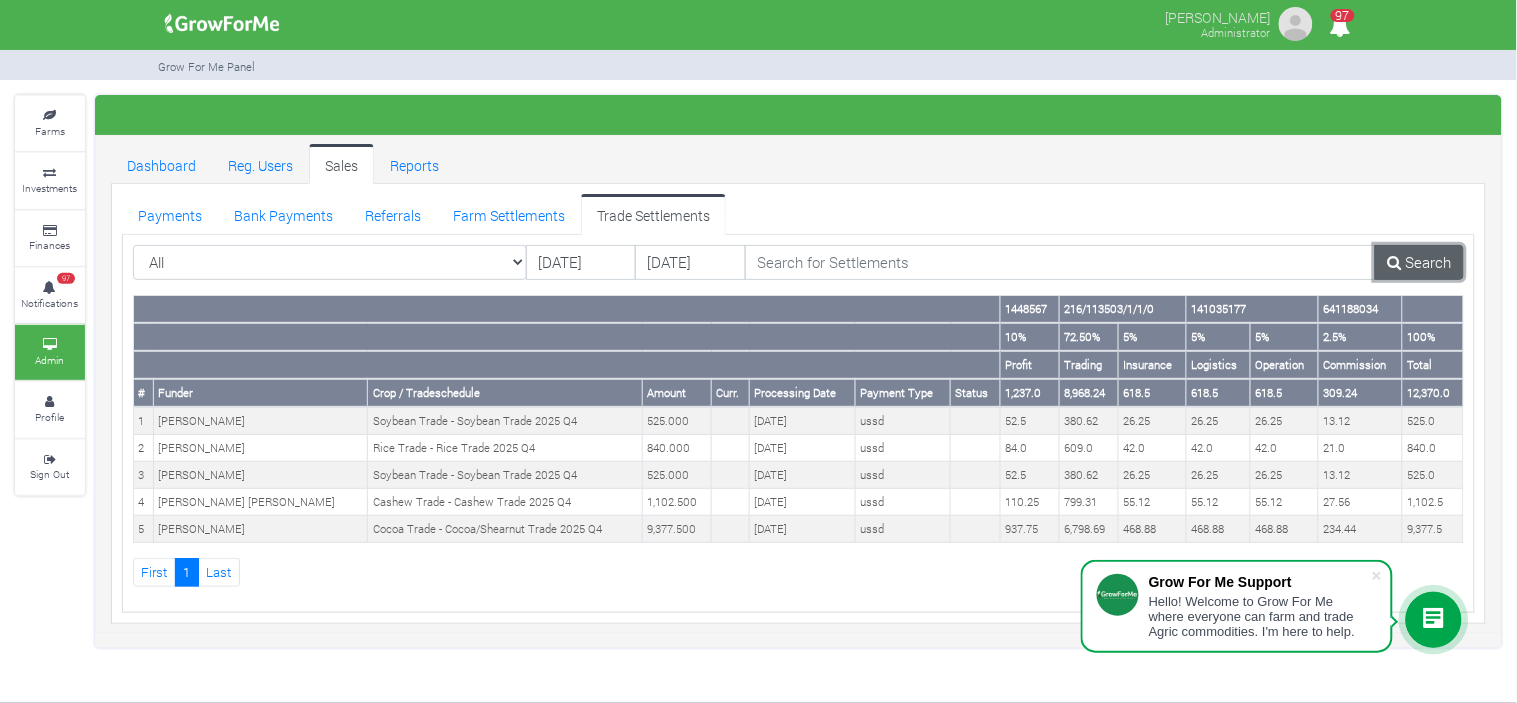click at bounding box center [1395, 262] 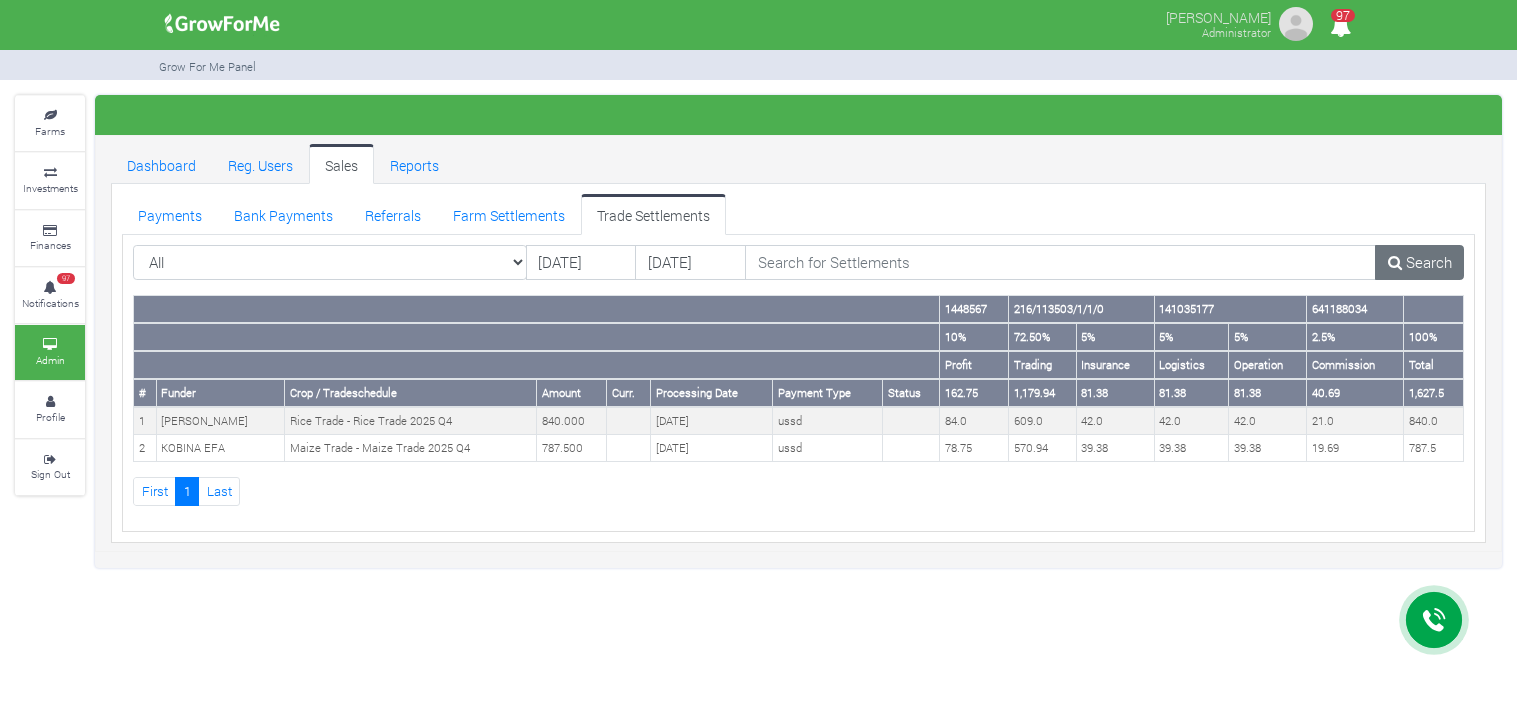 scroll, scrollTop: 0, scrollLeft: 0, axis: both 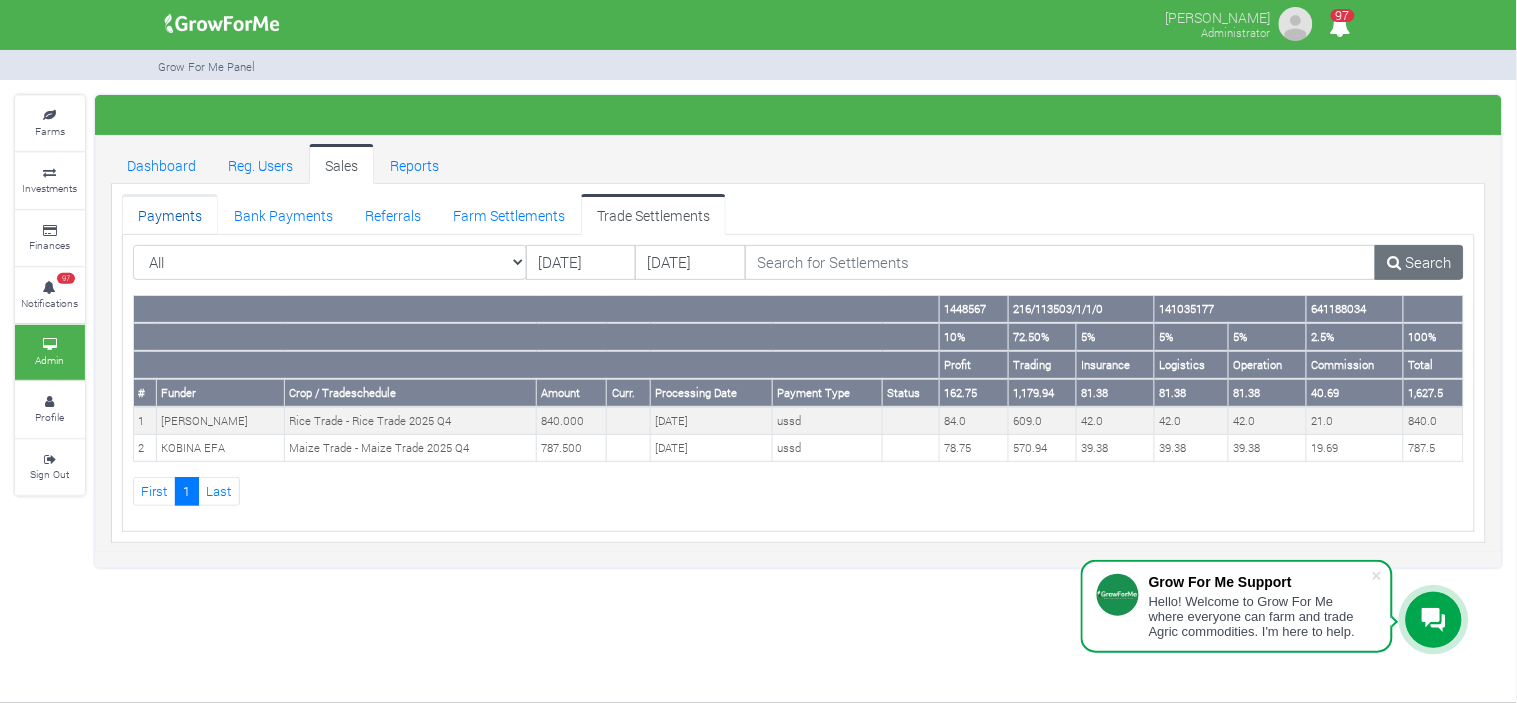click on "Payments" at bounding box center (170, 214) 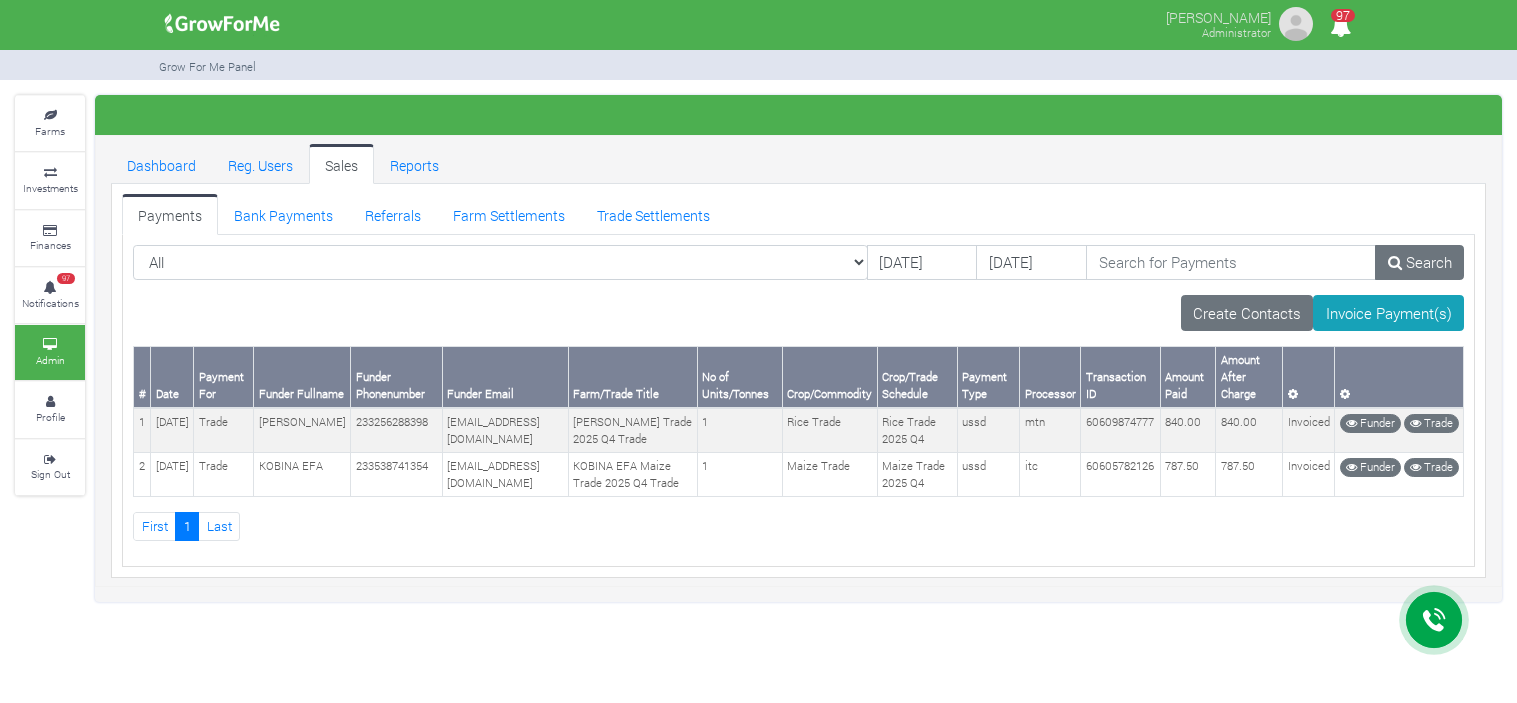scroll, scrollTop: 0, scrollLeft: 0, axis: both 